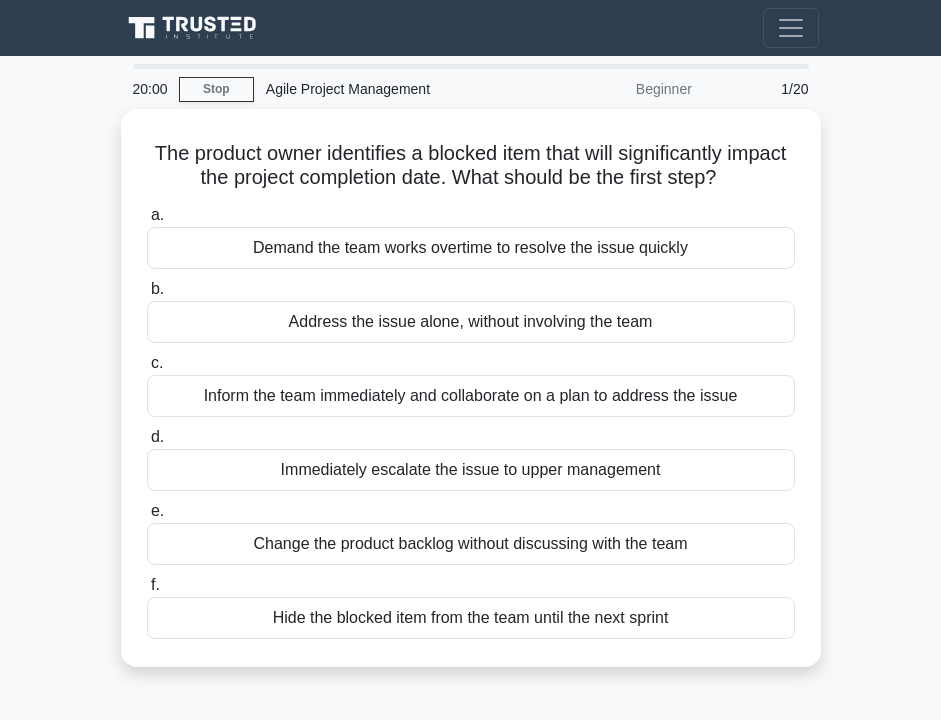 scroll, scrollTop: 0, scrollLeft: 0, axis: both 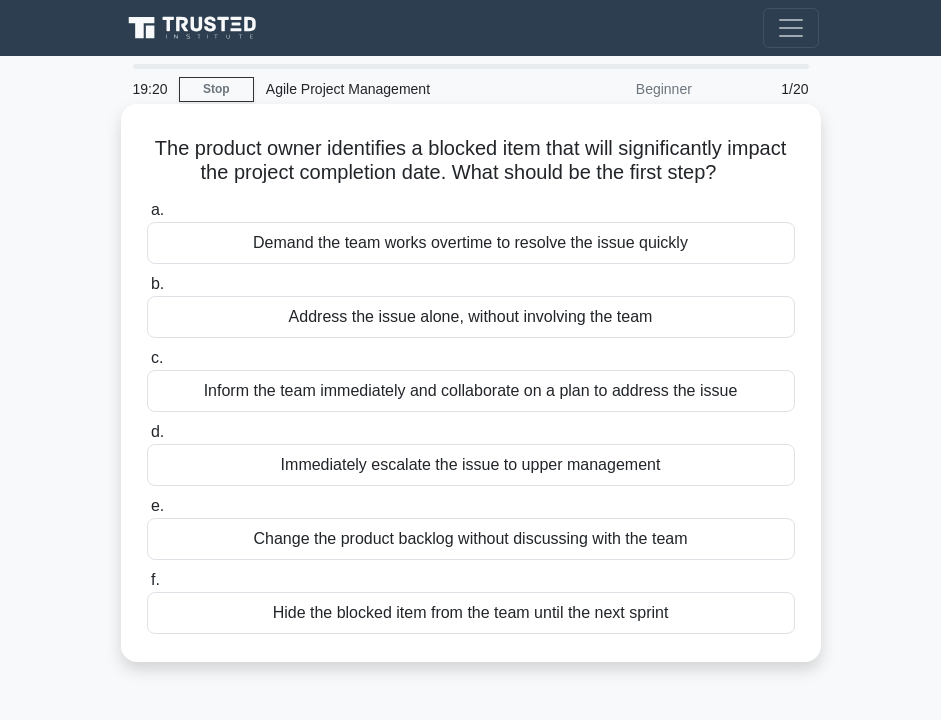 click on "Inform the team immediately and collaborate on a plan to address the issue" at bounding box center [471, 391] 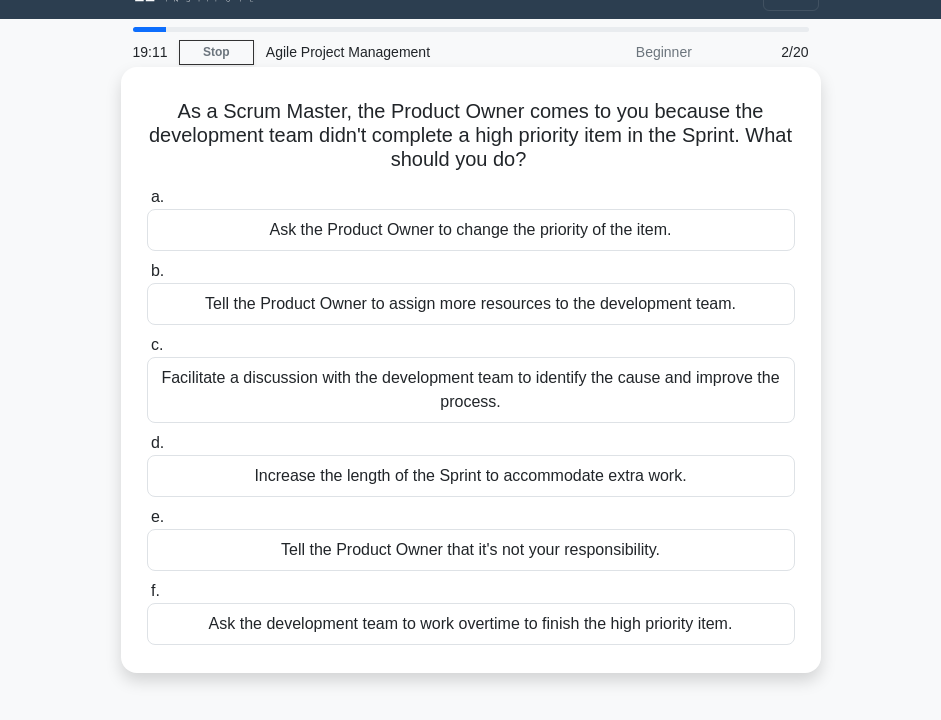 scroll, scrollTop: 41, scrollLeft: 0, axis: vertical 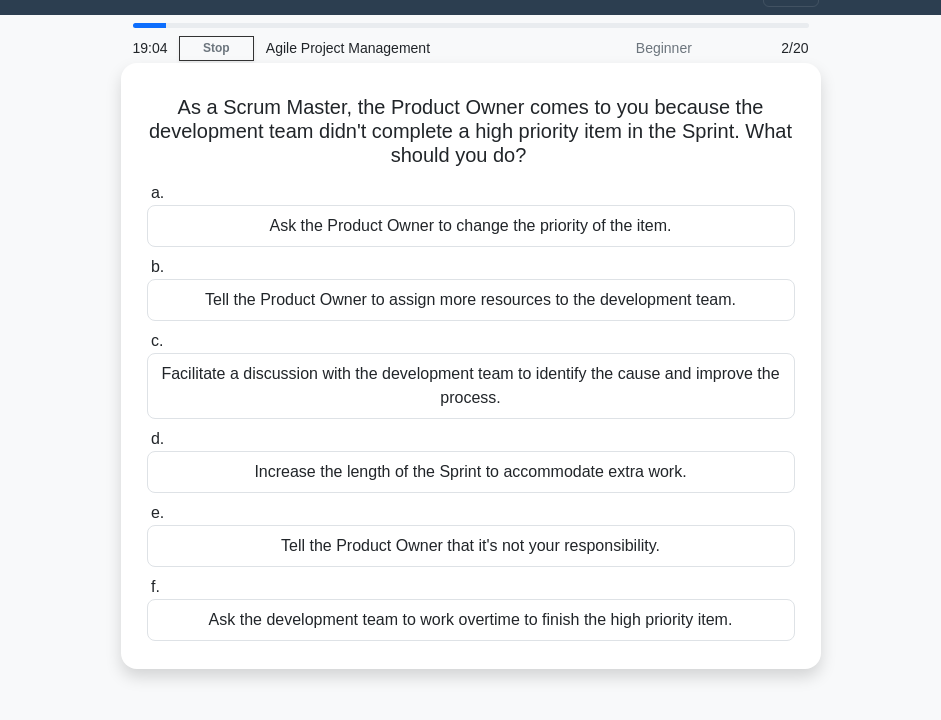click on "Facilitate a discussion with the development team to identify the cause and improve the process." at bounding box center [471, 386] 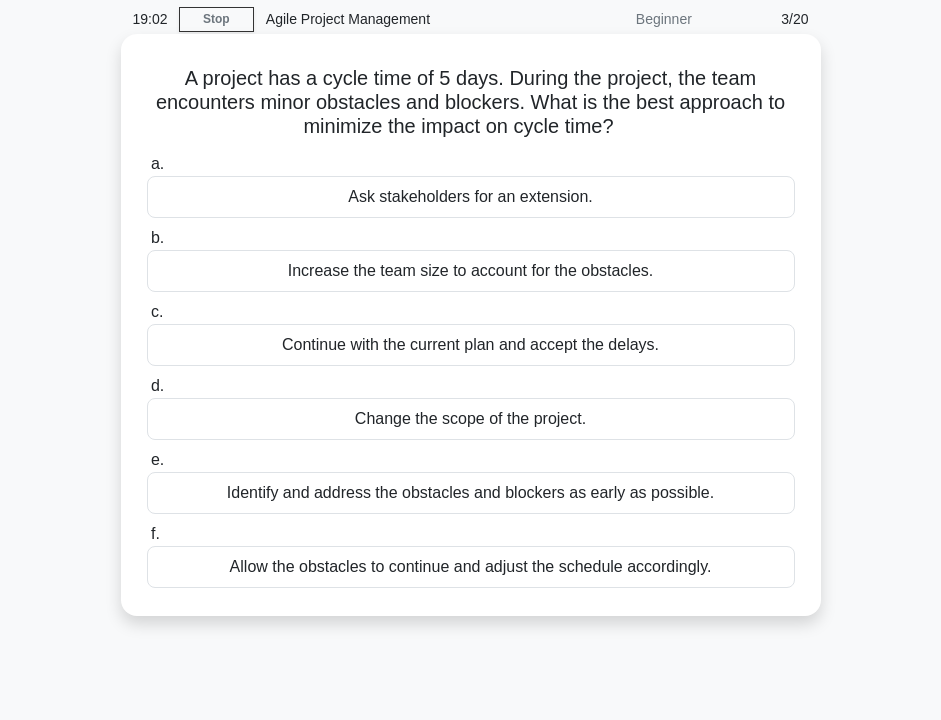 scroll, scrollTop: 72, scrollLeft: 0, axis: vertical 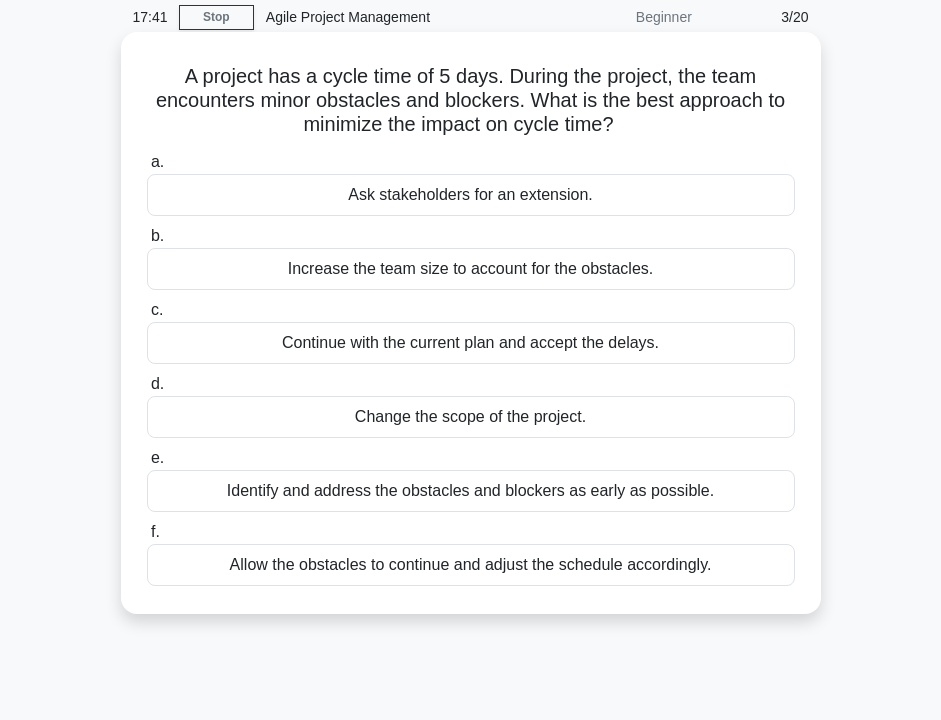 click on "Identify and address the obstacles and blockers as early as possible." at bounding box center (471, 491) 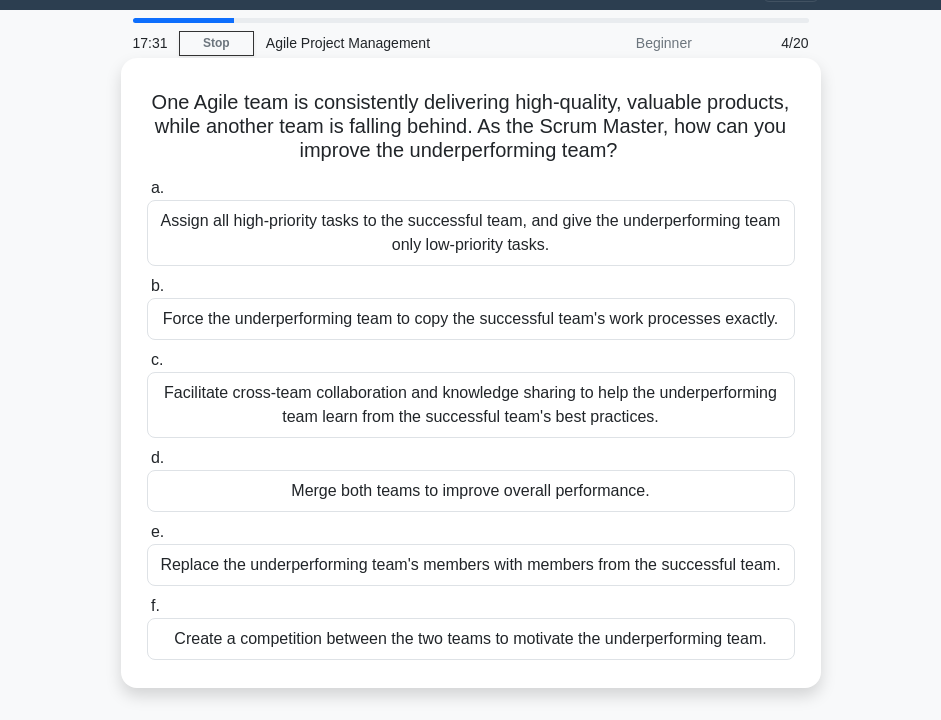 scroll, scrollTop: 47, scrollLeft: 0, axis: vertical 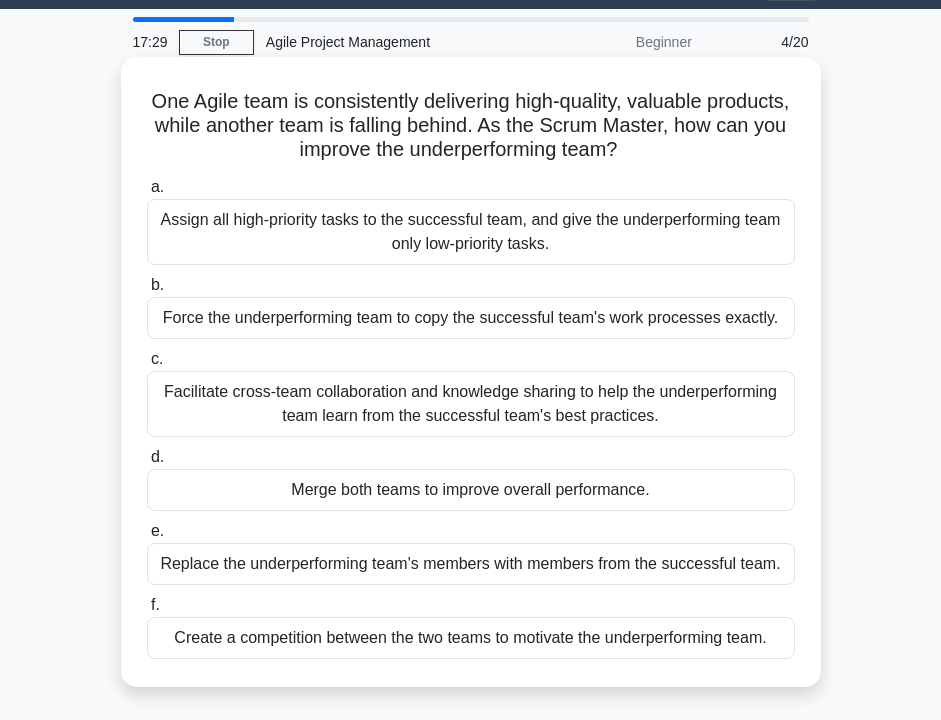 click on "Facilitate cross-team collaboration and knowledge sharing to help the underperforming team learn from the successful team's best practices." at bounding box center [471, 404] 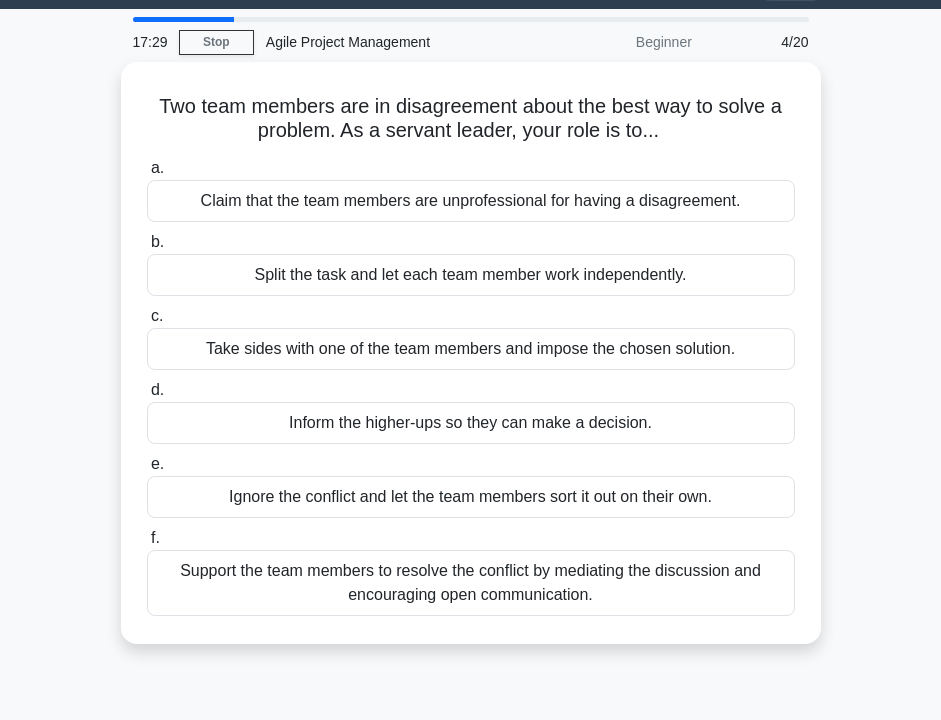 scroll, scrollTop: 0, scrollLeft: 0, axis: both 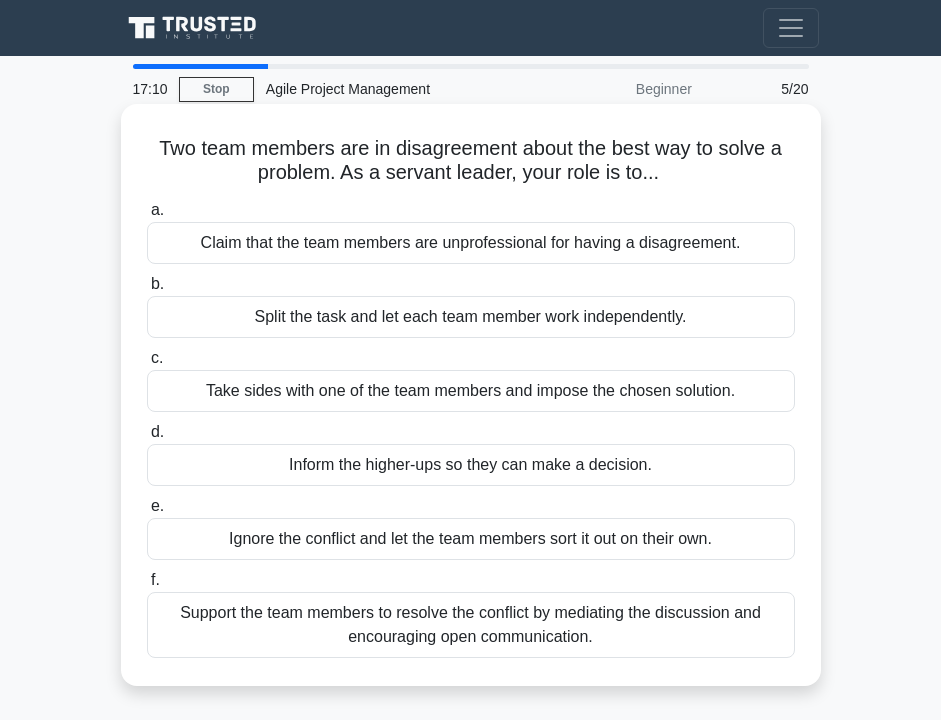 click on "Support the team members to resolve the conflict by mediating the discussion and encouraging open communication." at bounding box center (471, 625) 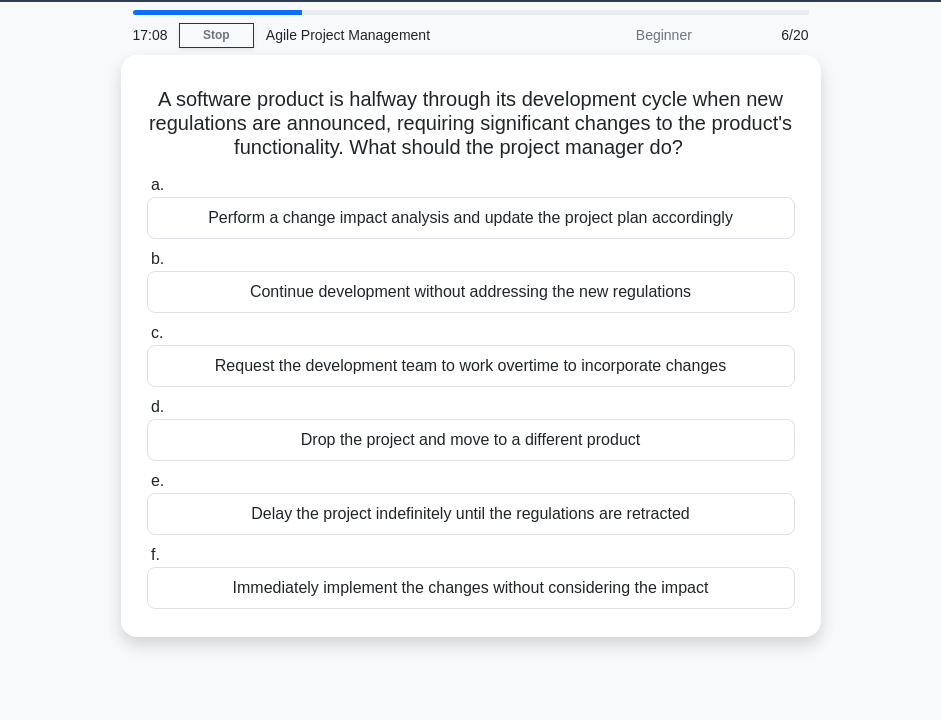 scroll, scrollTop: 55, scrollLeft: 0, axis: vertical 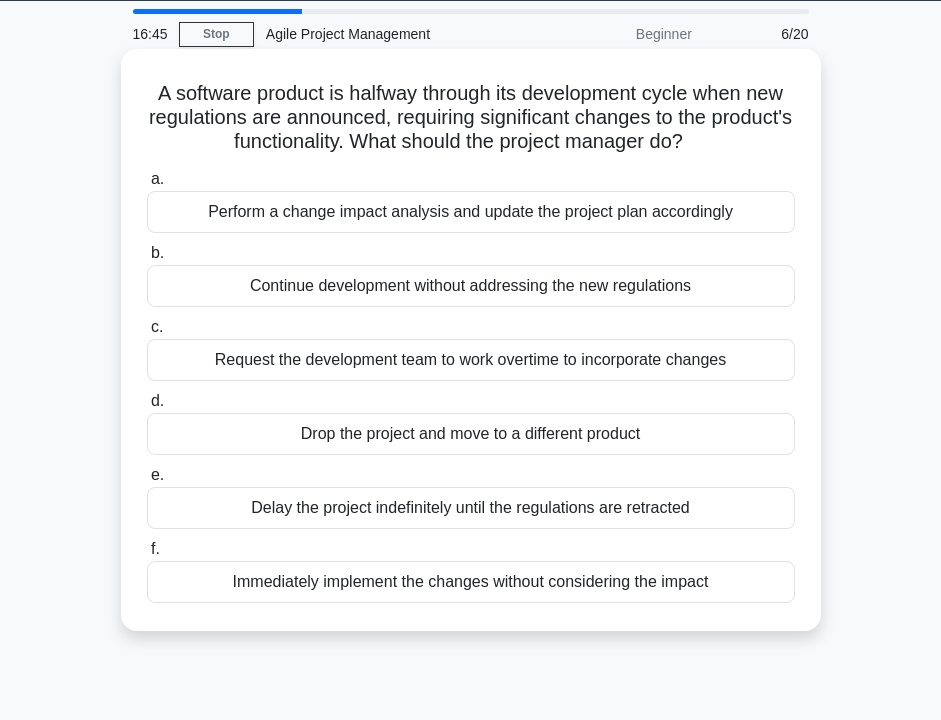 click on "Perform a change impact analysis and update the project plan accordingly" at bounding box center [471, 212] 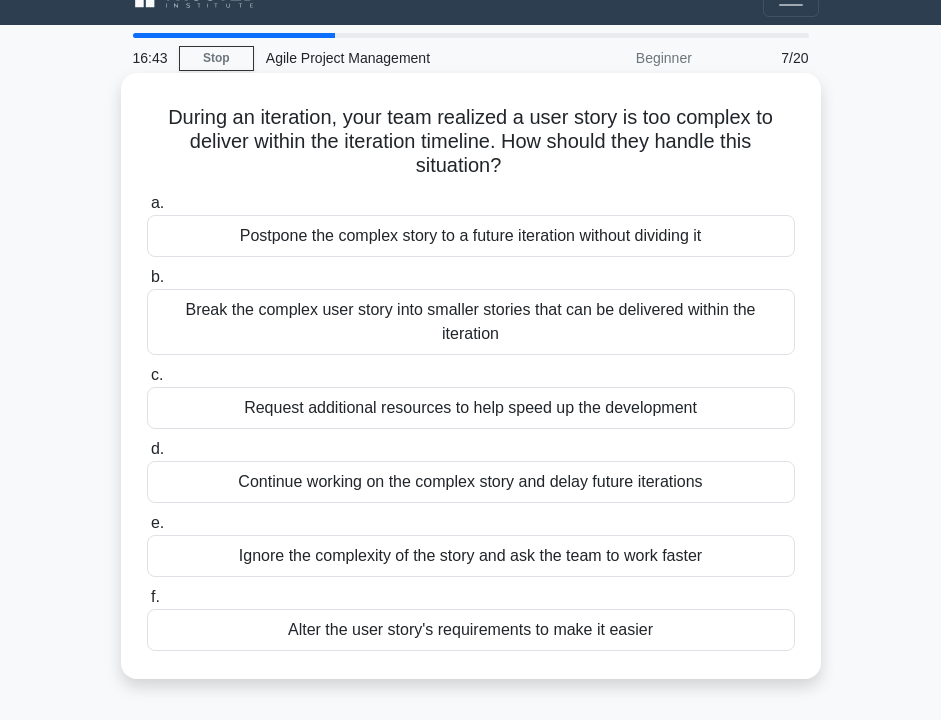 scroll, scrollTop: 43, scrollLeft: 0, axis: vertical 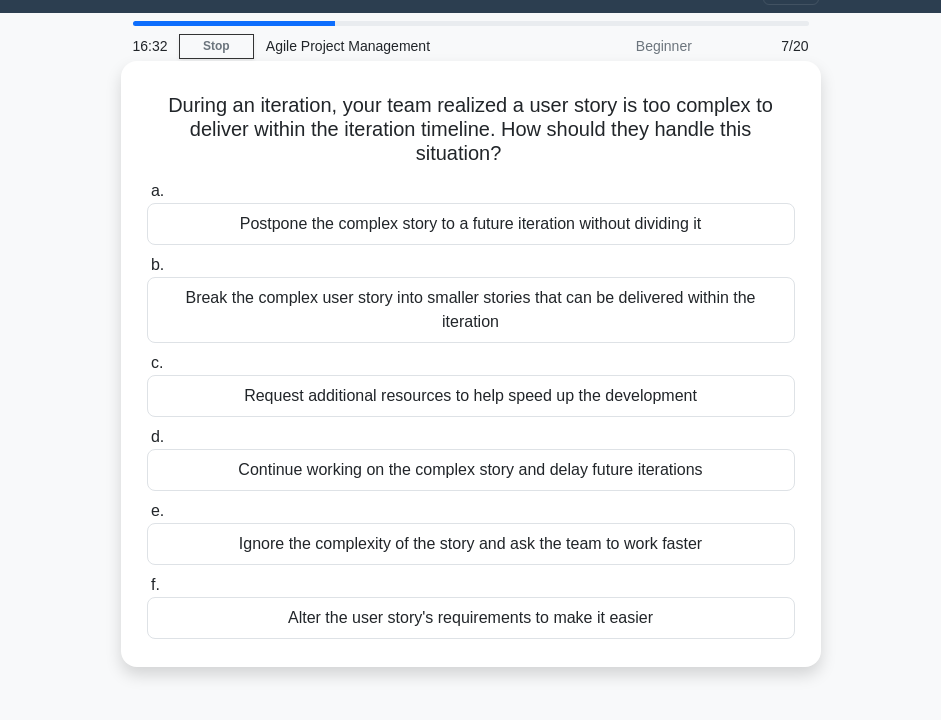 click on "Break the complex user story into smaller stories that can be delivered within the iteration" at bounding box center (471, 310) 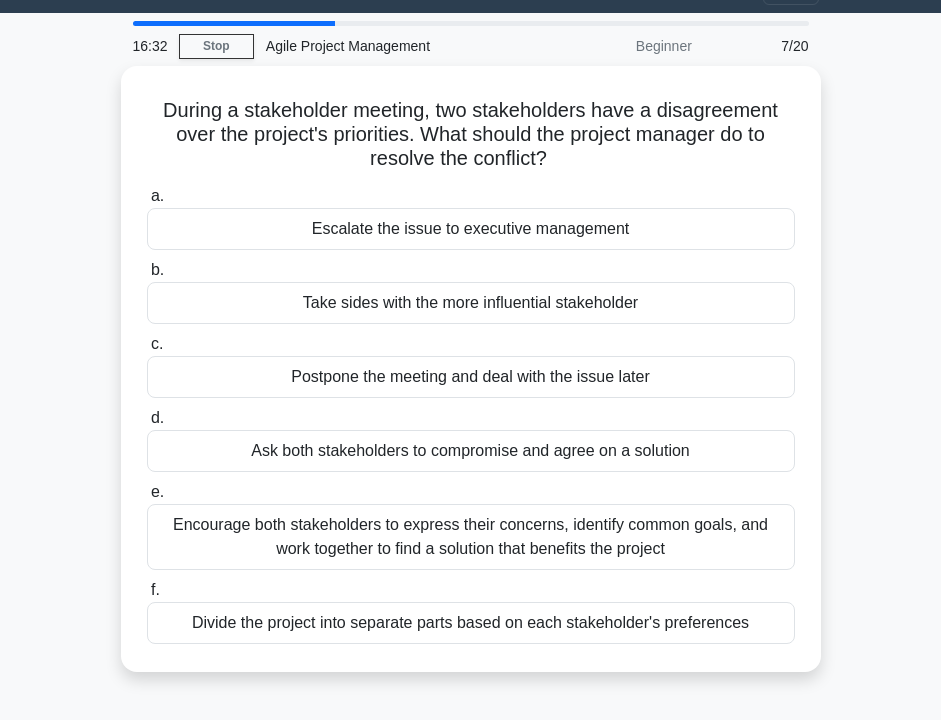 scroll, scrollTop: 0, scrollLeft: 0, axis: both 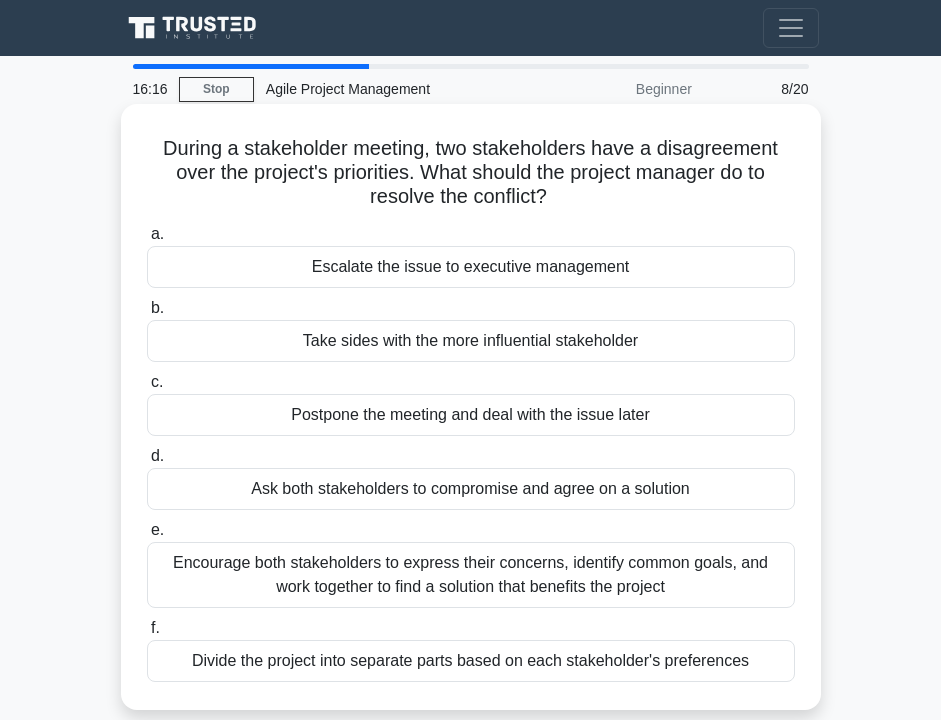 click on "Encourage both stakeholders to express their concerns, identify common goals, and work together to find a solution that benefits the project" at bounding box center (471, 575) 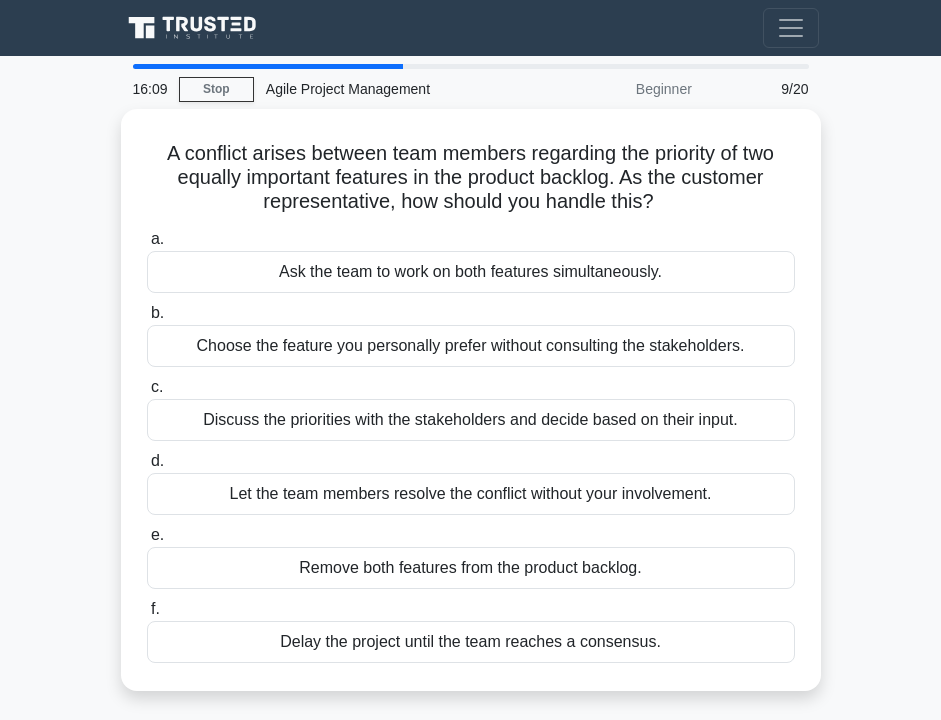 click on "Remove both features from the product backlog." at bounding box center [471, 568] 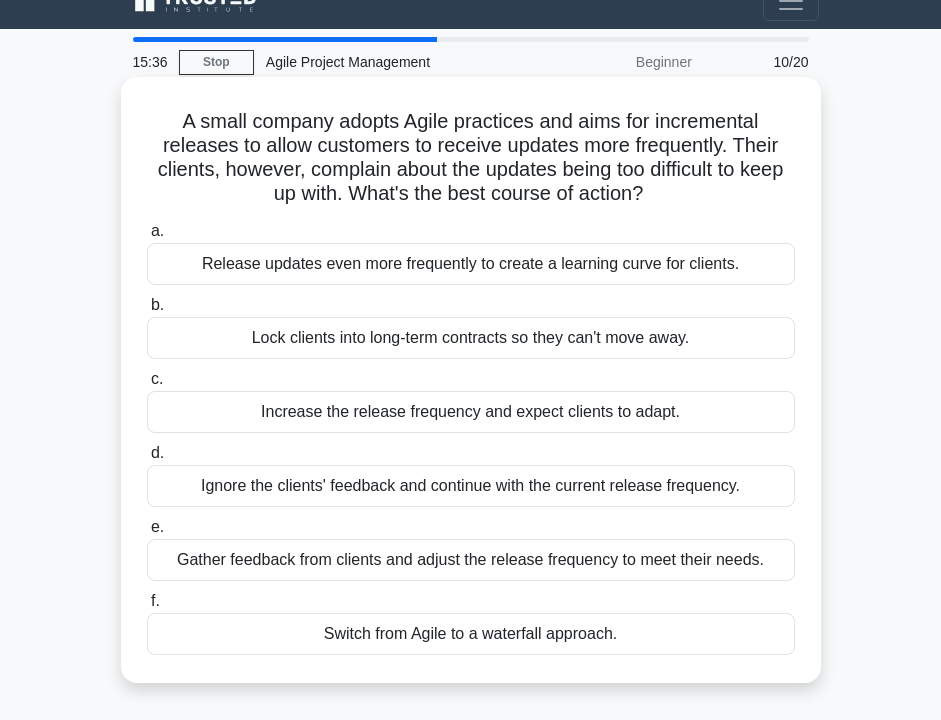 scroll, scrollTop: 19, scrollLeft: 0, axis: vertical 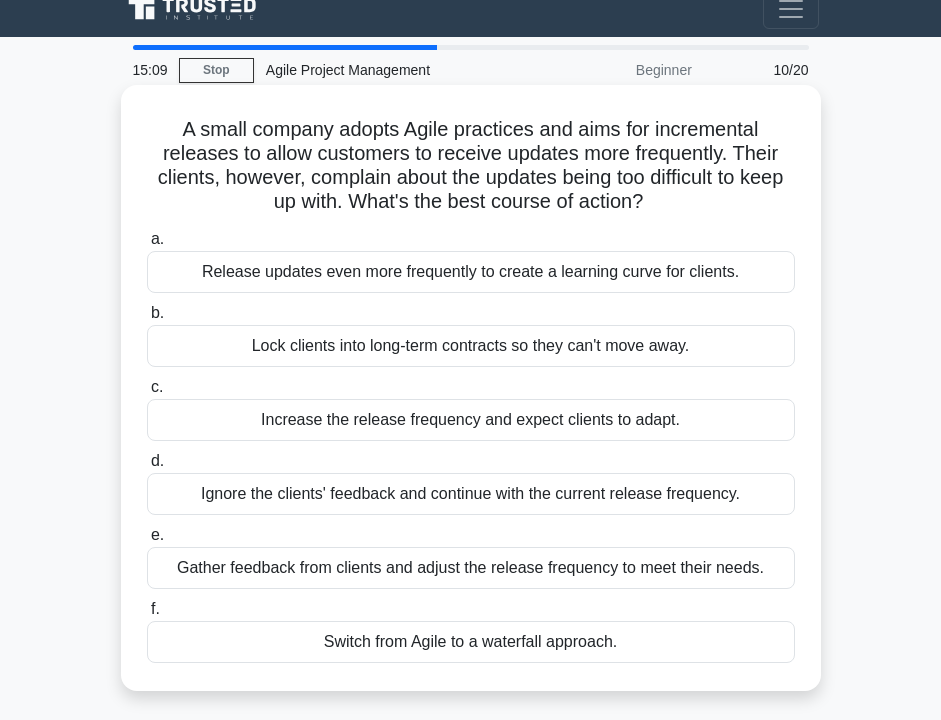 click on "Gather feedback from clients and adjust the release frequency to meet their needs." at bounding box center (471, 568) 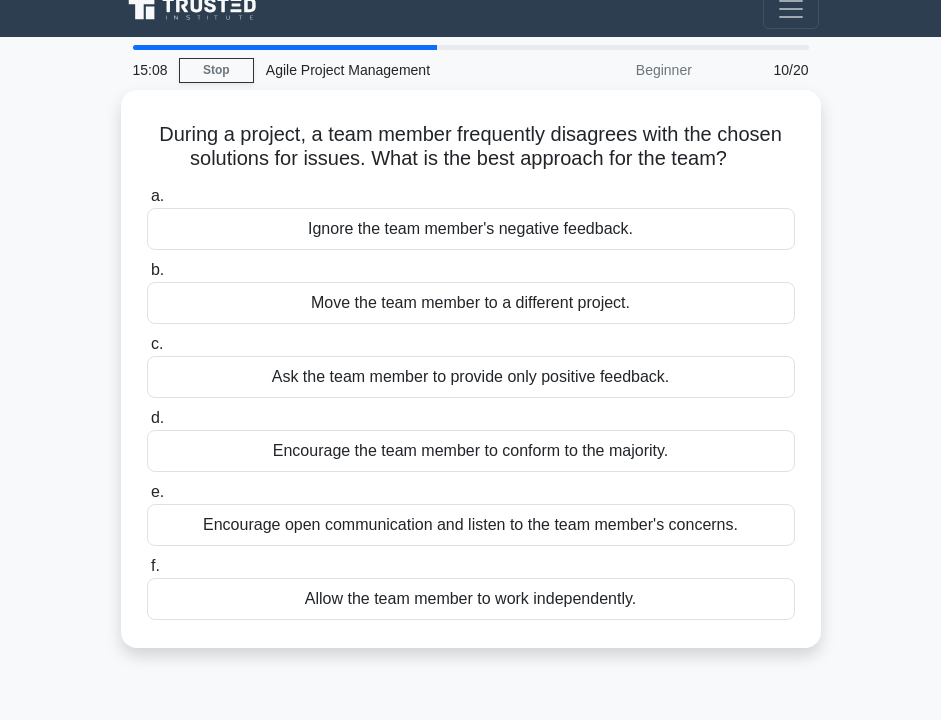 scroll, scrollTop: 0, scrollLeft: 0, axis: both 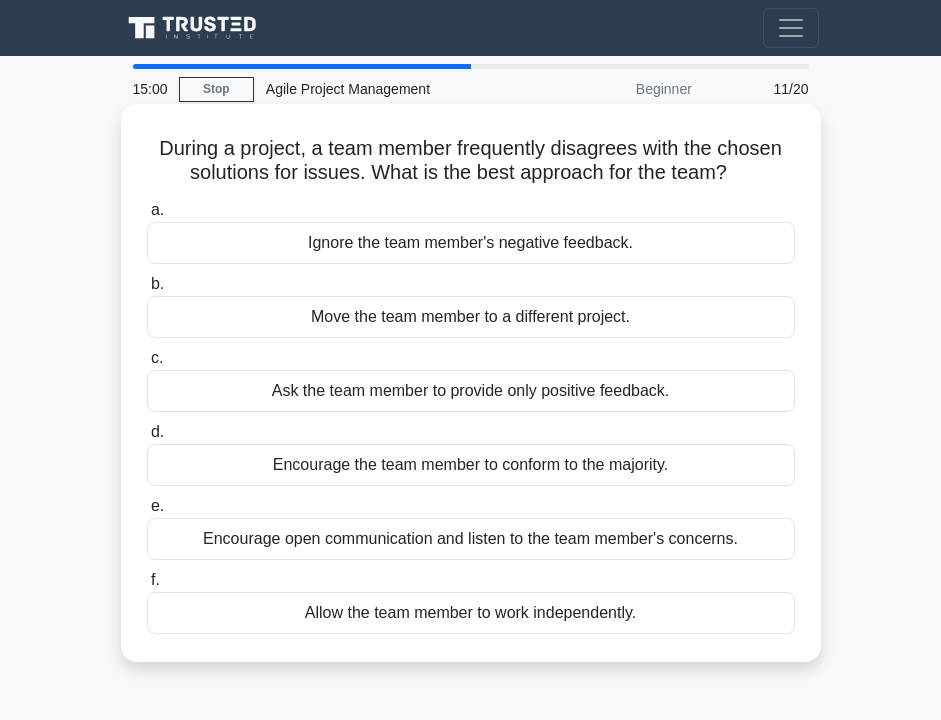 click on "Encourage open communication and listen to the team member's concerns." at bounding box center (471, 539) 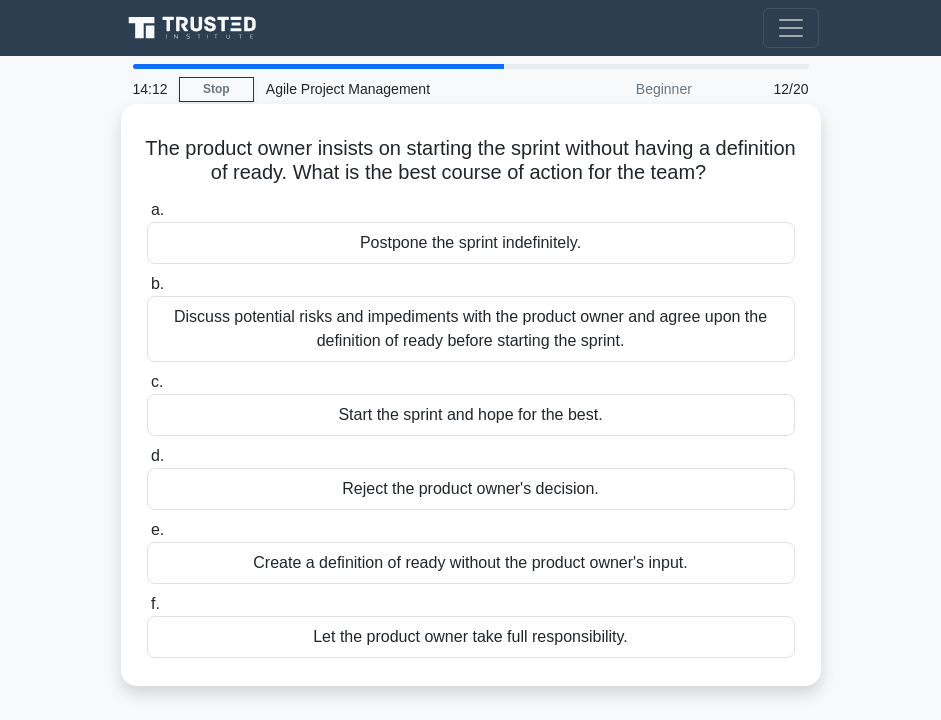 click on "Discuss potential risks and impediments with the product owner and agree upon the definition of ready before starting the sprint." at bounding box center [471, 329] 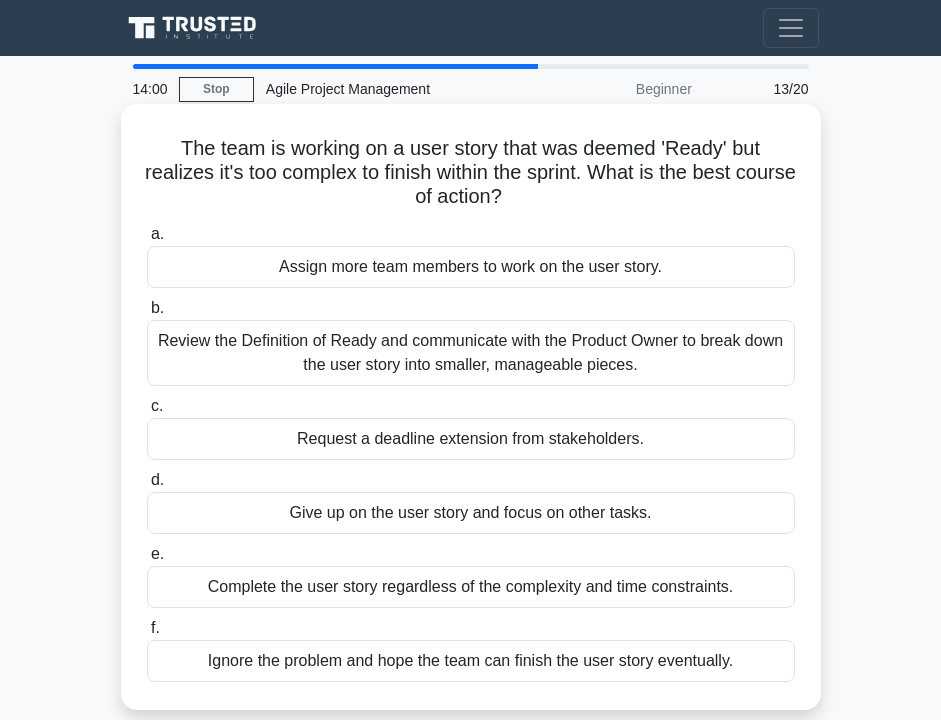 click on "Review the Definition of Ready and communicate with the Product Owner to break down the user story into smaller, manageable pieces." at bounding box center (471, 353) 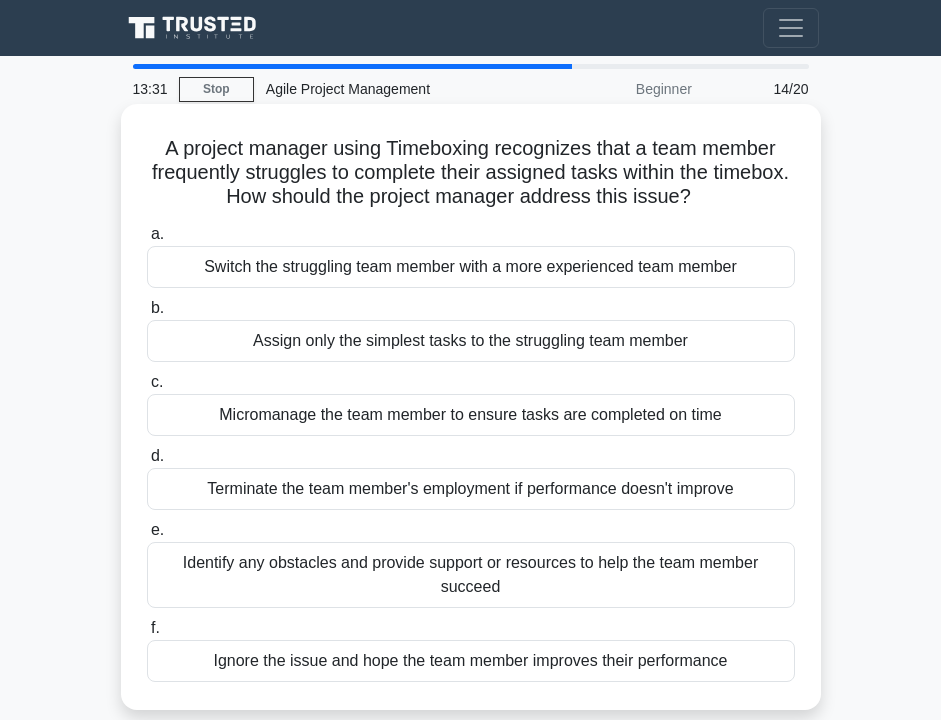 click on "Identify any obstacles and provide support or resources to help the team member succeed" at bounding box center (471, 575) 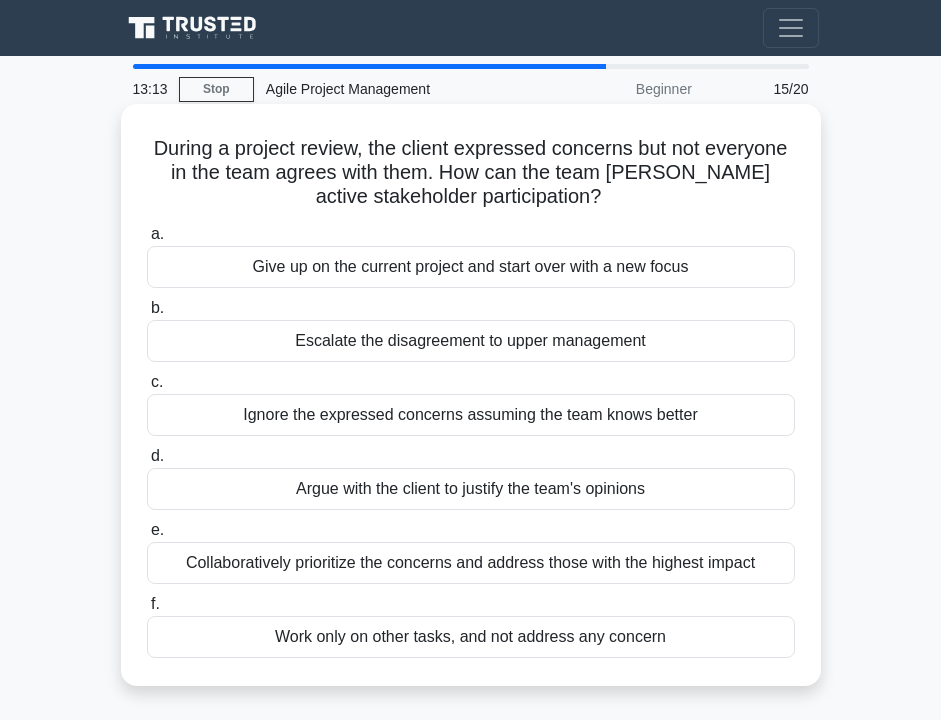 click on "Collaboratively prioritize the concerns and address those with the highest impact" at bounding box center (471, 563) 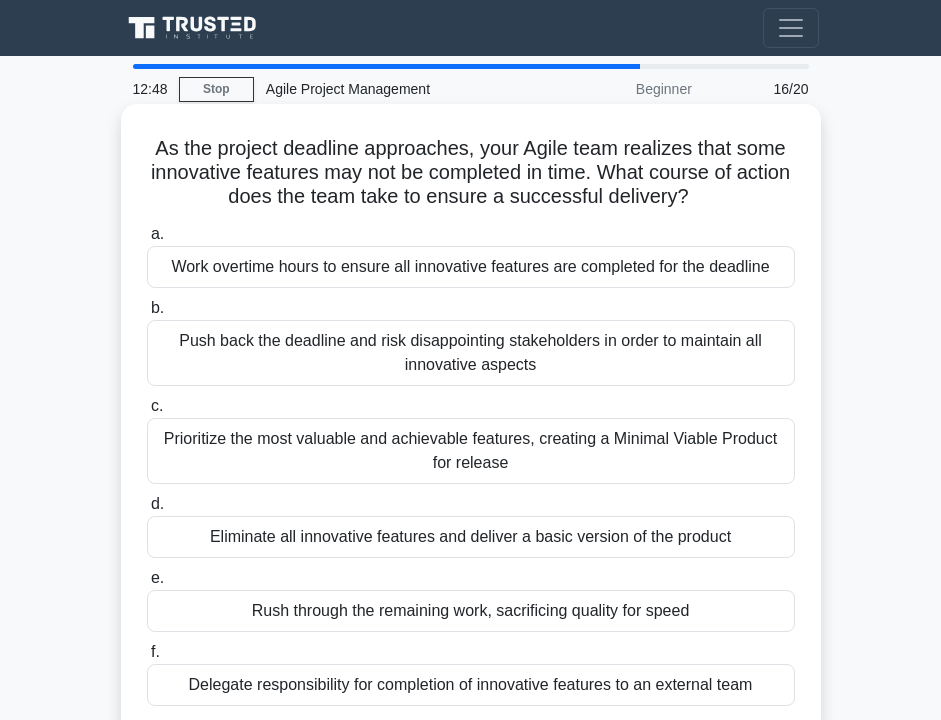 click on "Prioritize the most valuable and achievable features, creating a Minimal Viable Product for release" at bounding box center (471, 451) 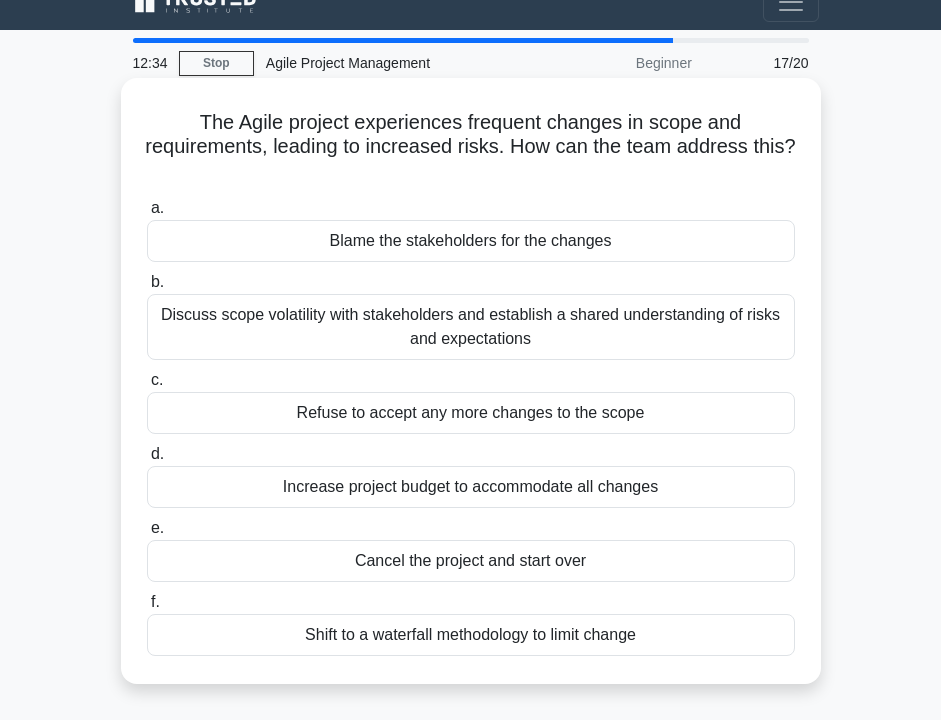 scroll, scrollTop: 30, scrollLeft: 0, axis: vertical 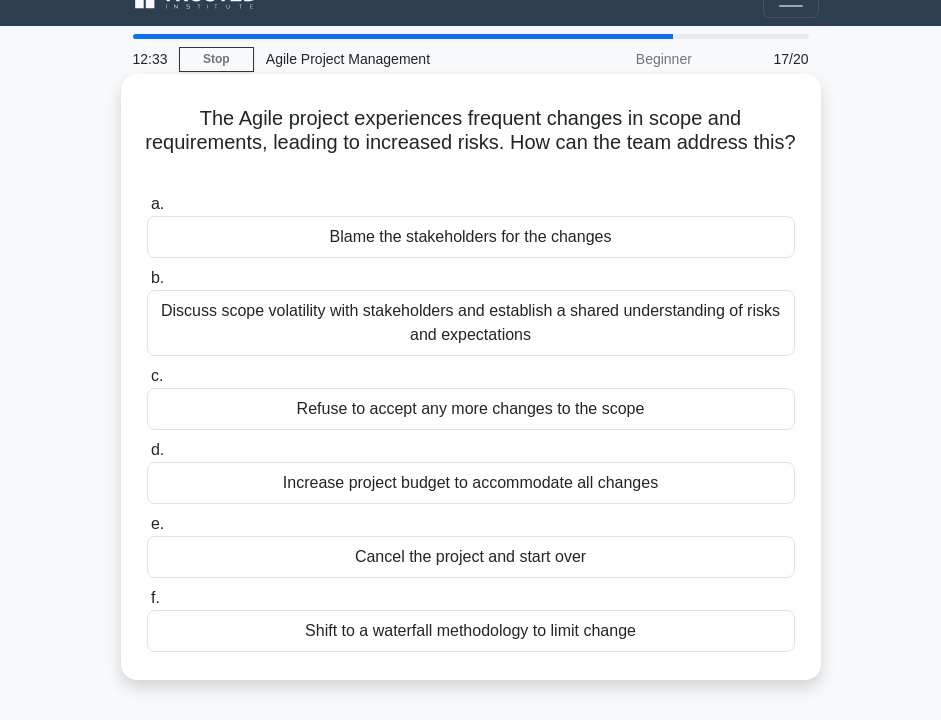 click on "Discuss scope volatility with stakeholders and establish a shared understanding of risks and expectations" at bounding box center [471, 323] 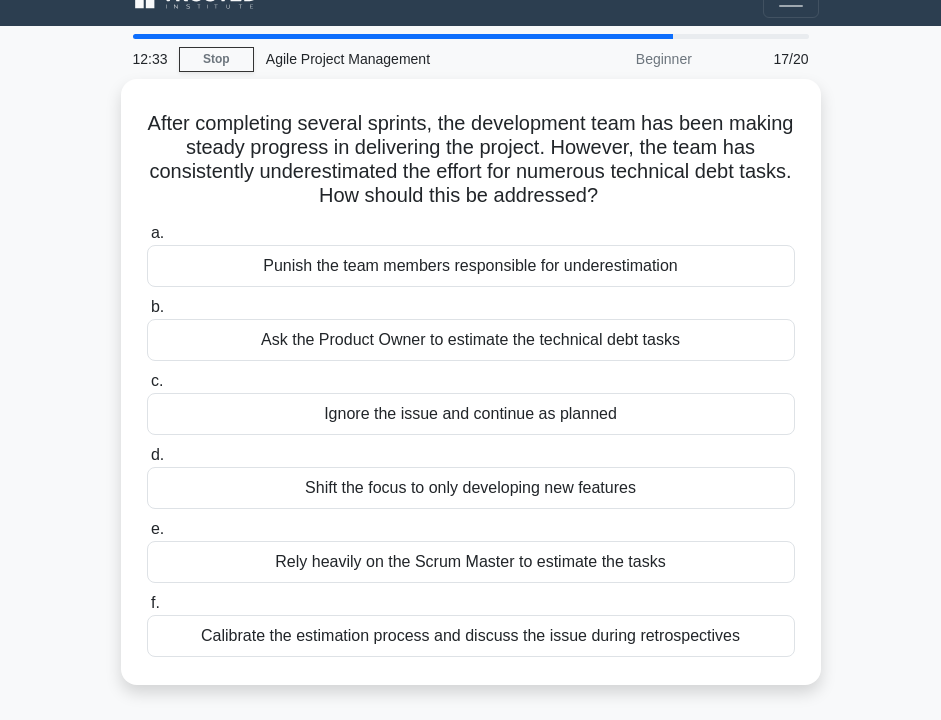 scroll, scrollTop: 0, scrollLeft: 0, axis: both 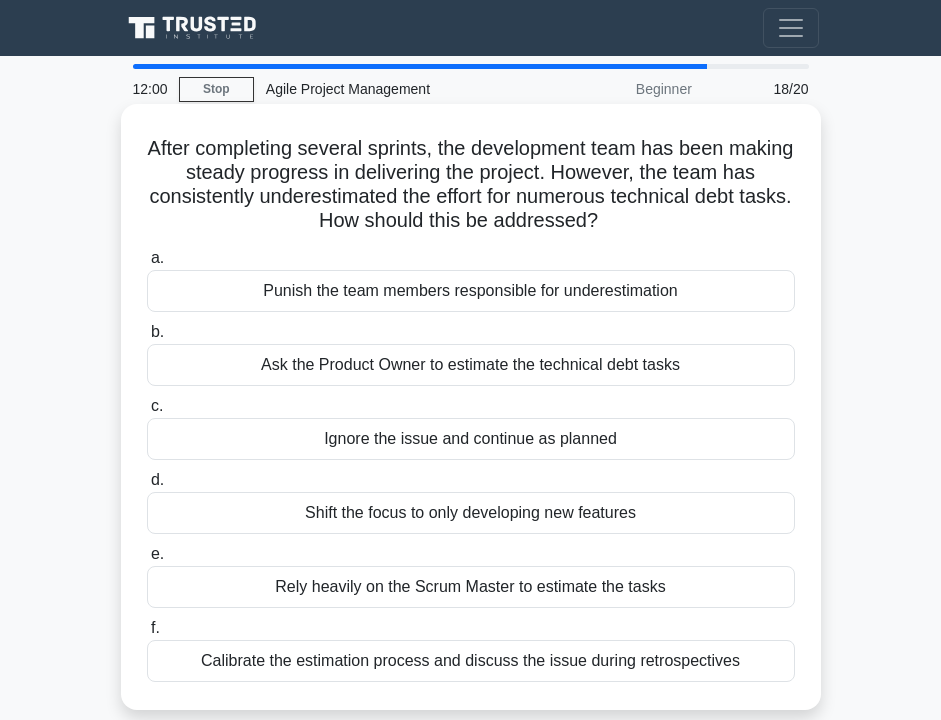 click on "Calibrate the estimation process and discuss the issue during retrospectives" at bounding box center [471, 661] 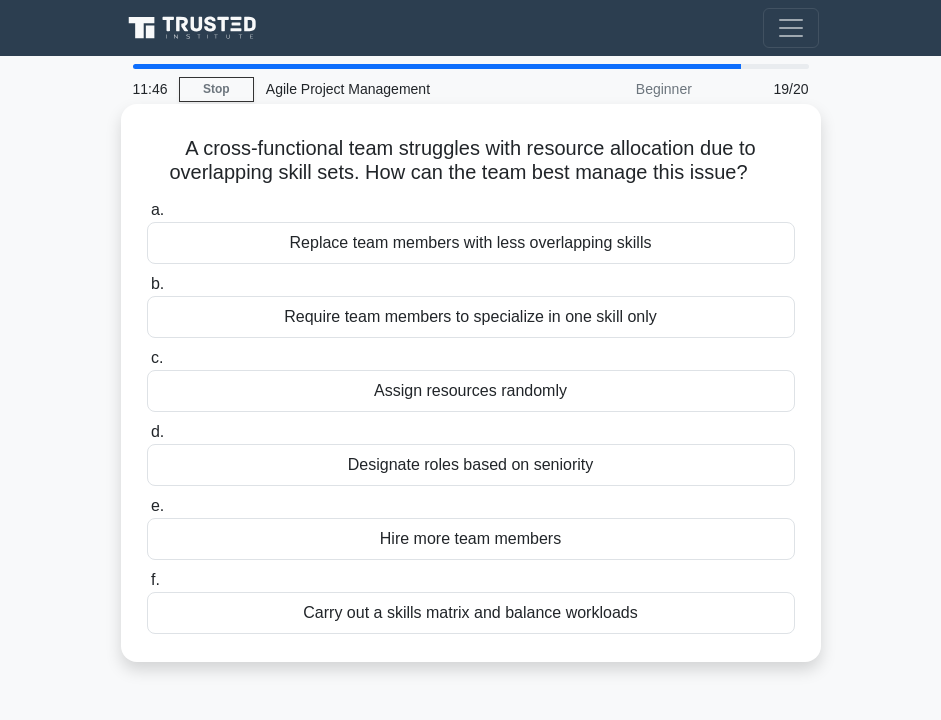 click on "Carry out a skills matrix and balance workloads" at bounding box center [471, 613] 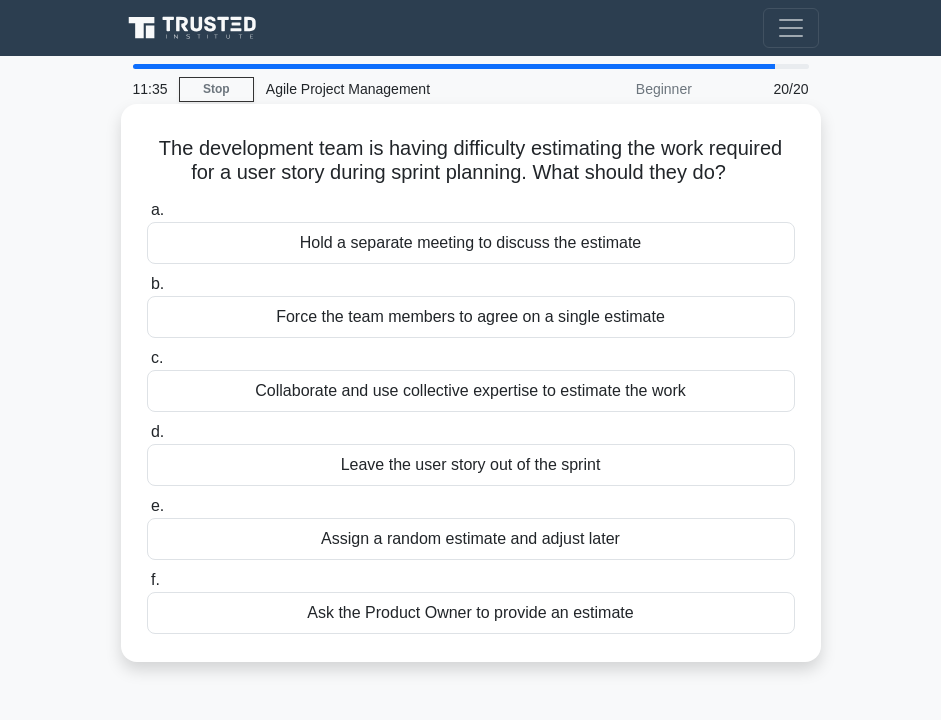 click on "Collaborate and use collective expertise to estimate the work" at bounding box center (471, 391) 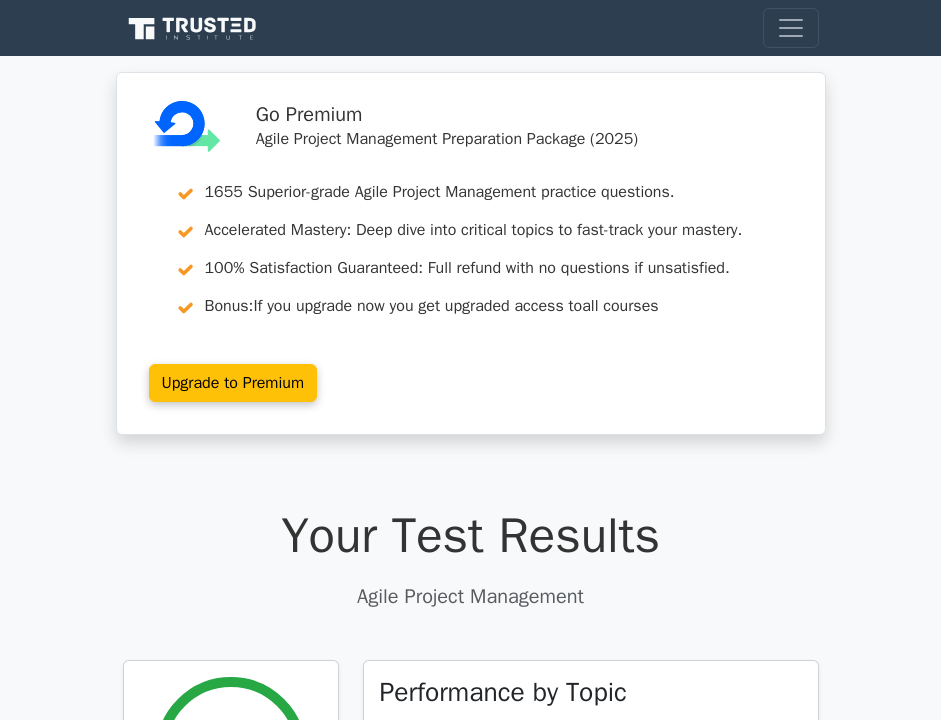 scroll, scrollTop: 0, scrollLeft: 0, axis: both 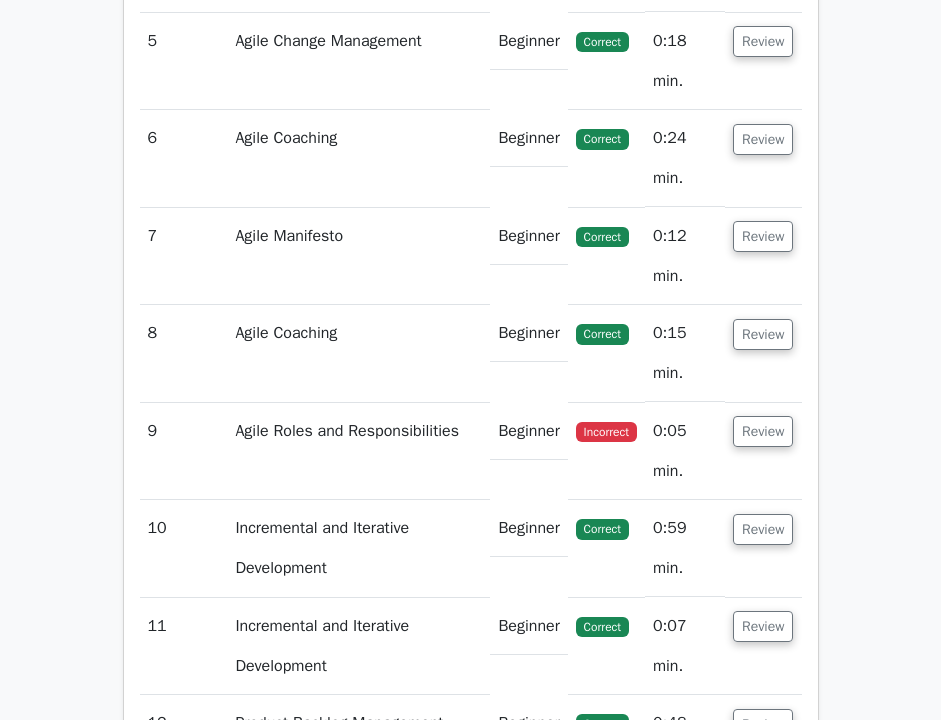click on "Review" at bounding box center (763, 451) 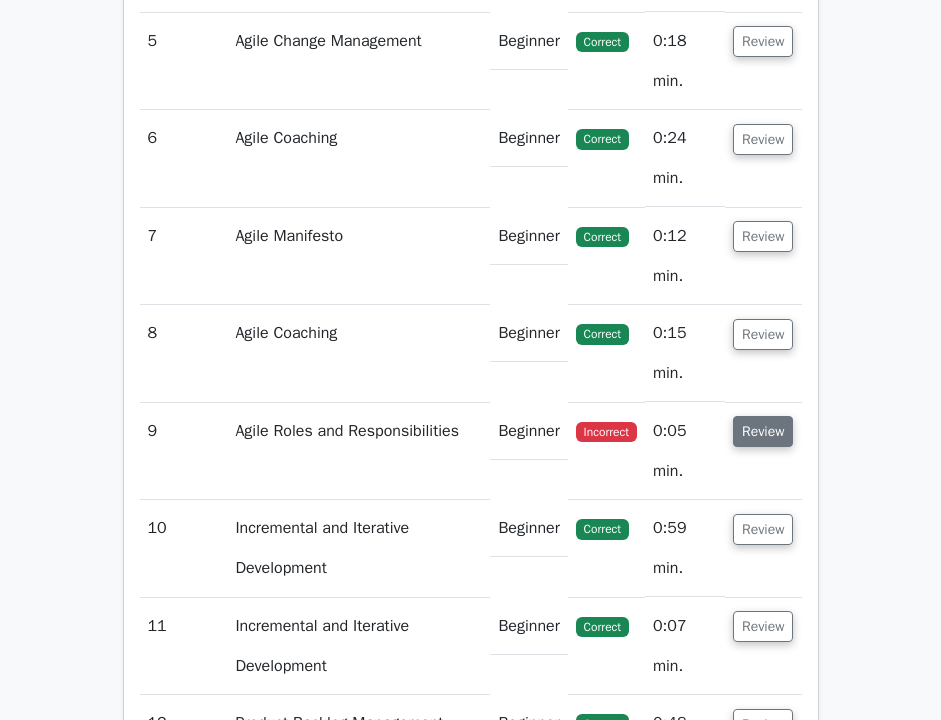 click on "Review" at bounding box center [763, 431] 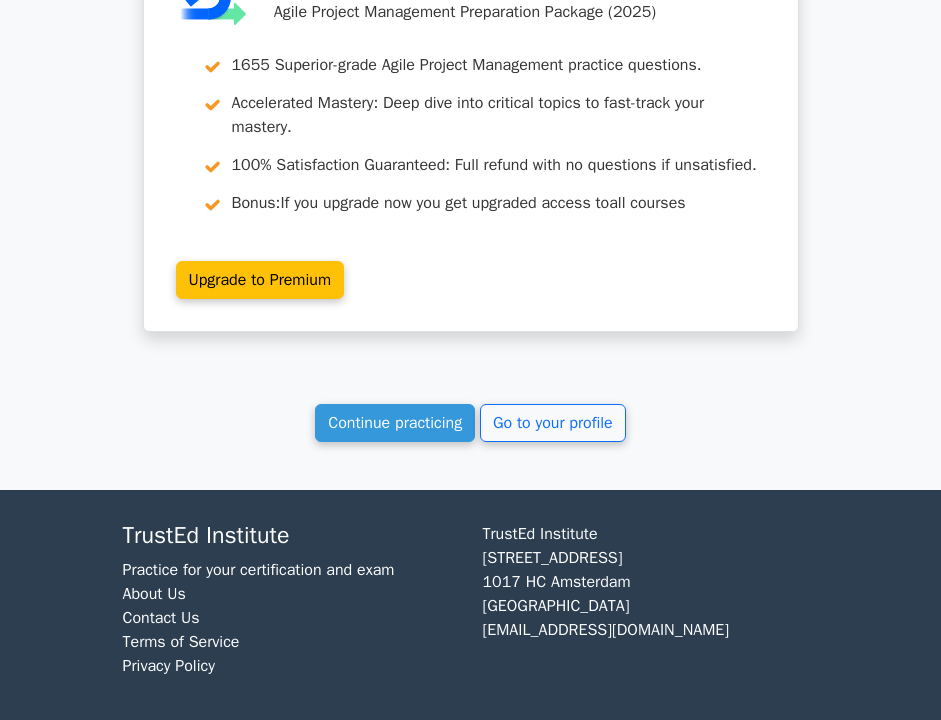 scroll, scrollTop: 5806, scrollLeft: 0, axis: vertical 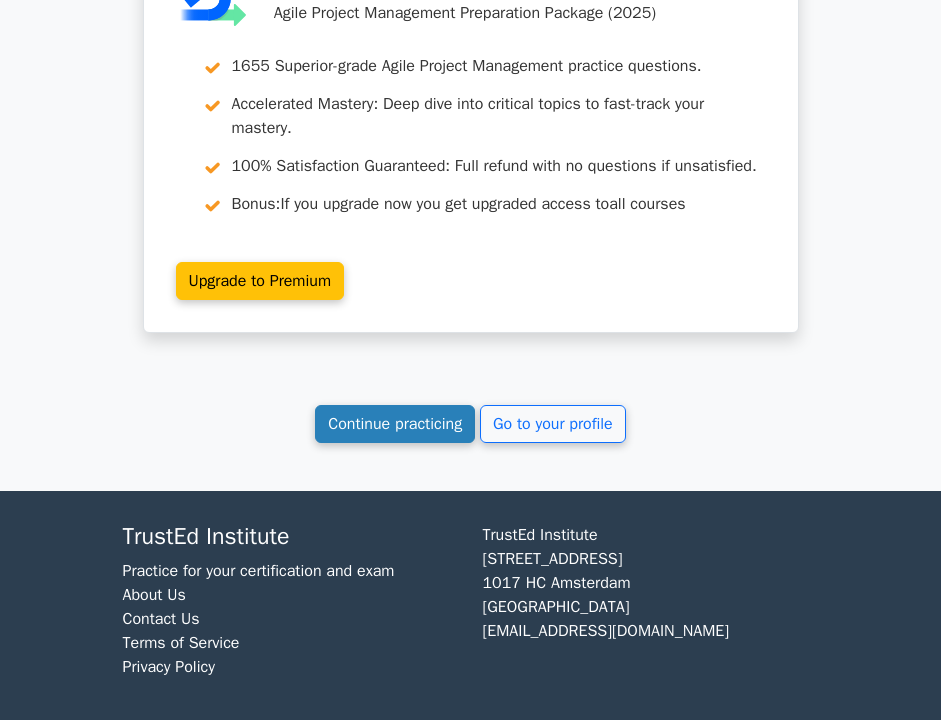click on "Continue practicing" at bounding box center [395, 424] 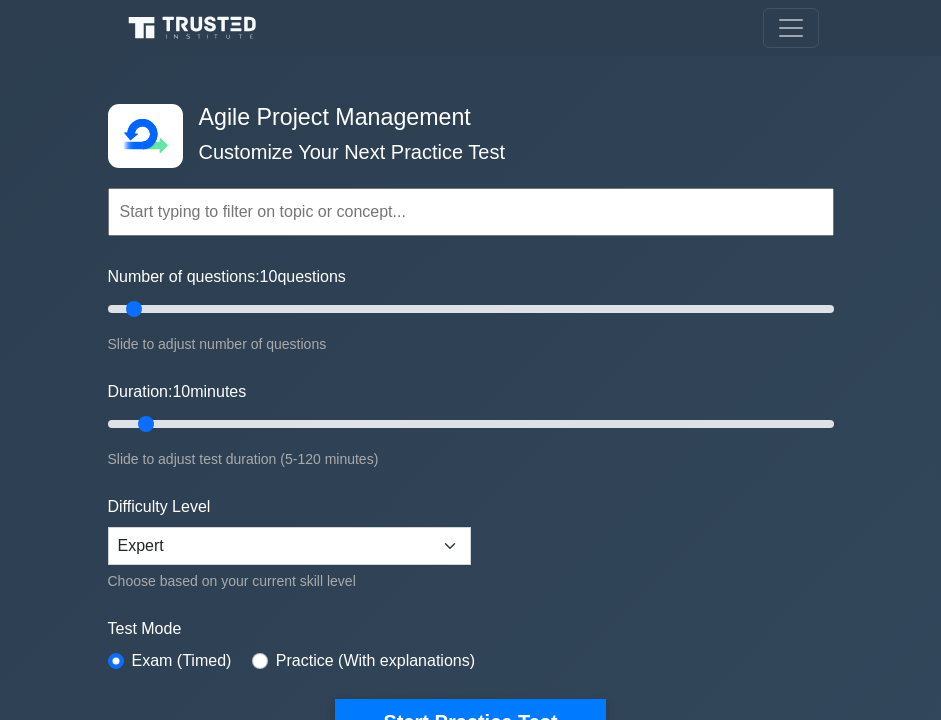 scroll, scrollTop: 0, scrollLeft: 0, axis: both 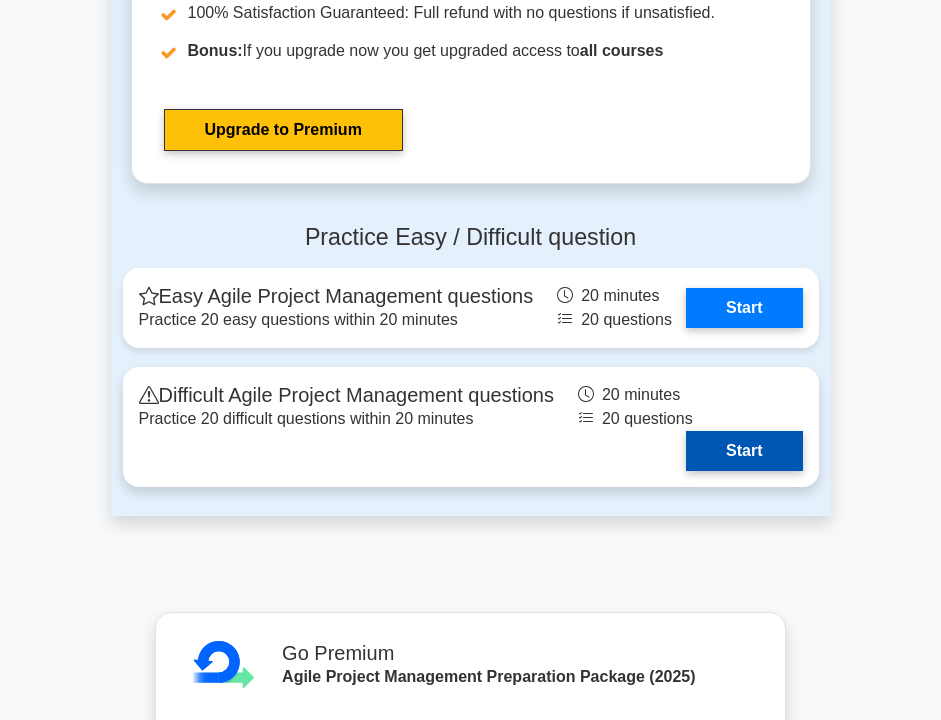 click on "Start" at bounding box center [744, 451] 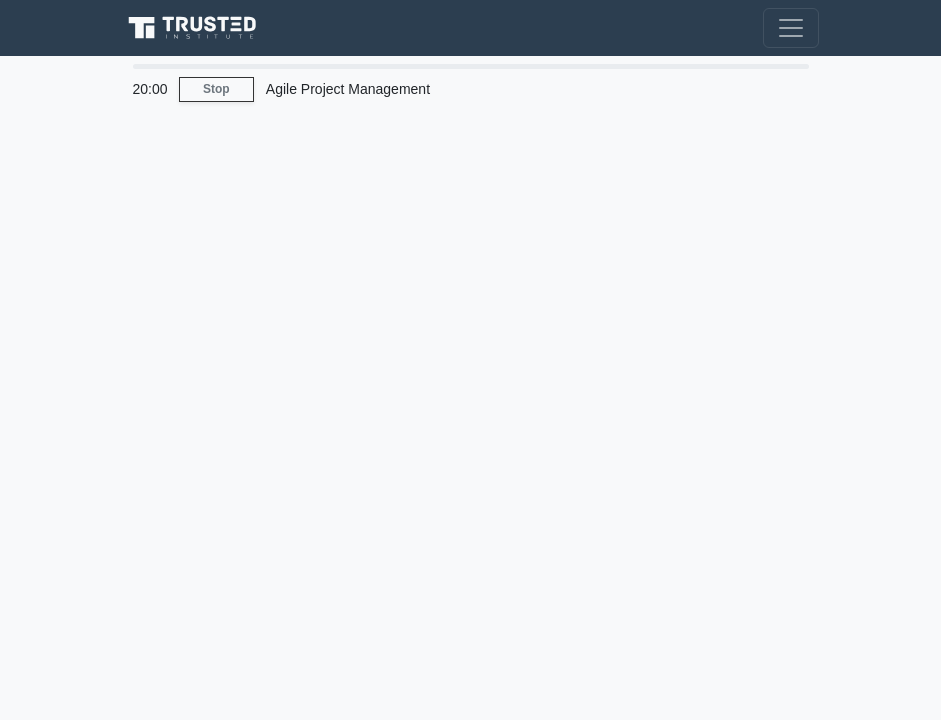 scroll, scrollTop: 0, scrollLeft: 0, axis: both 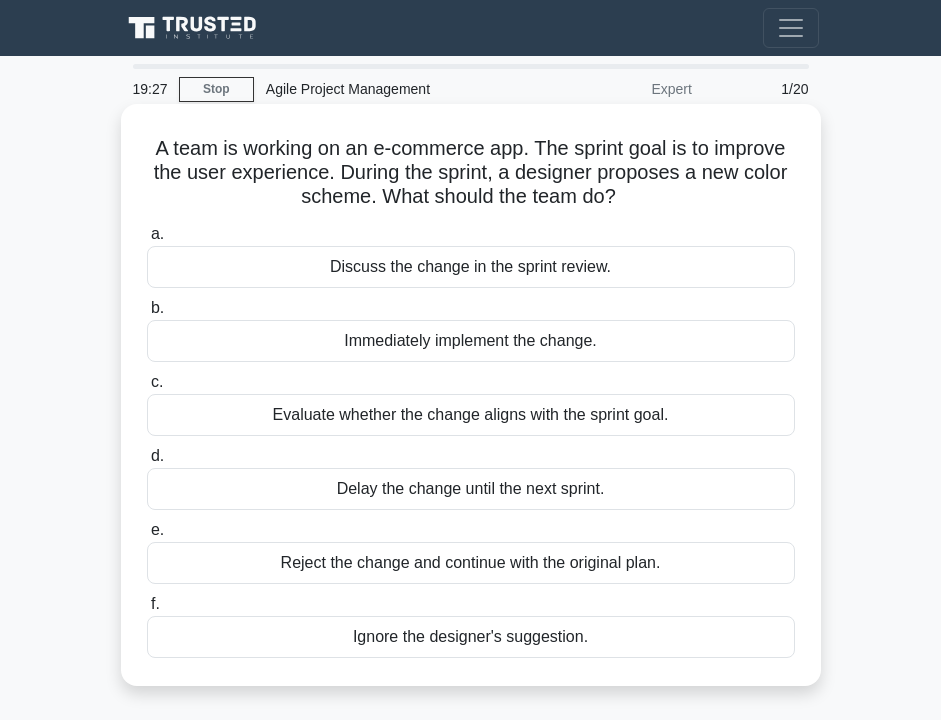 click on "Evaluate whether the change aligns with the sprint goal." at bounding box center [471, 415] 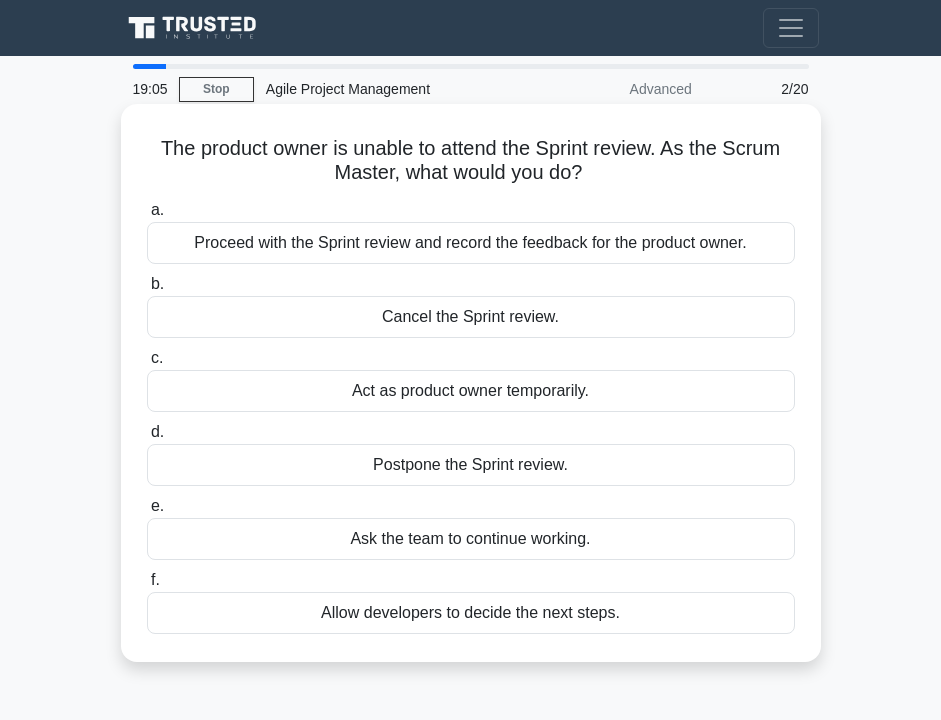 click on "Proceed with the Sprint review and record the feedback for the product owner." at bounding box center [471, 243] 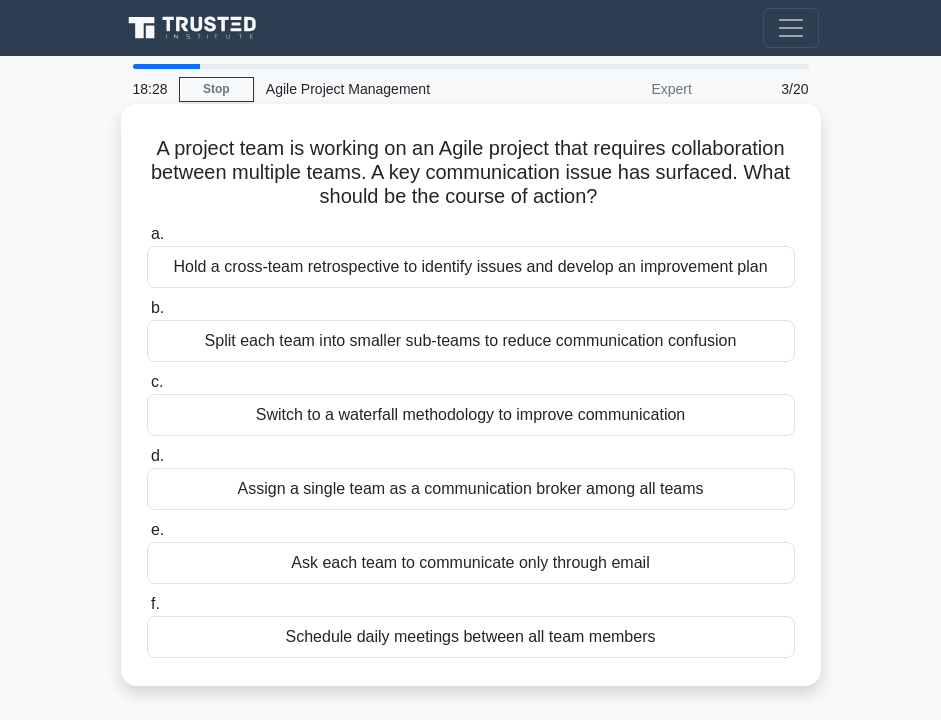 click on "Hold a cross-team retrospective to identify issues and develop an improvement plan" at bounding box center [471, 267] 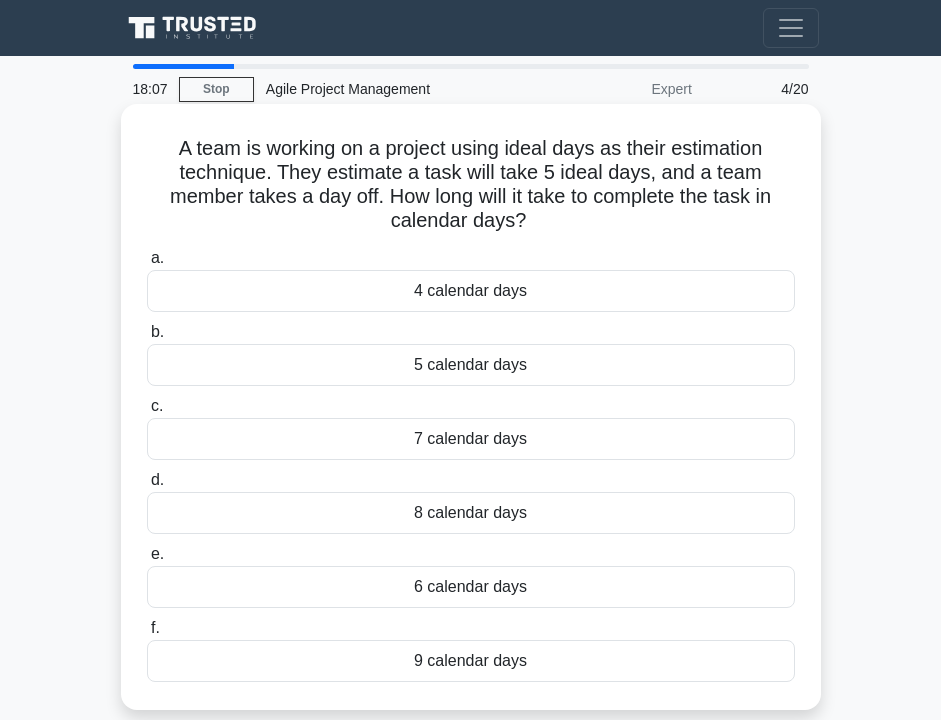 click on "4 calendar days" at bounding box center [471, 291] 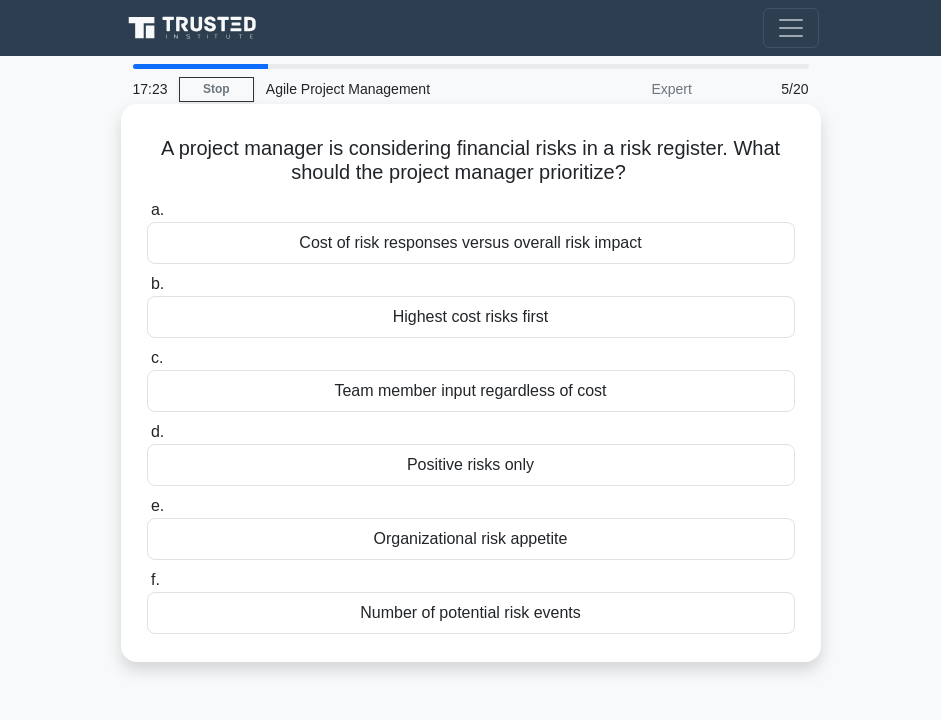 click on "Cost of risk responses versus overall risk impact" at bounding box center [471, 243] 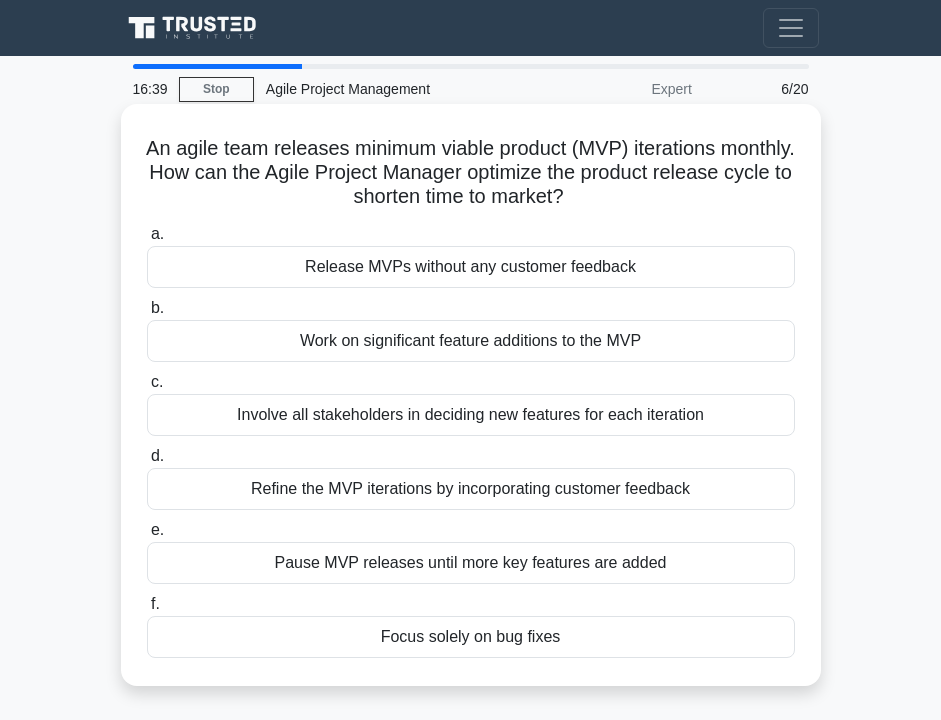 click on "Refine the MVP iterations by incorporating customer feedback" at bounding box center (471, 489) 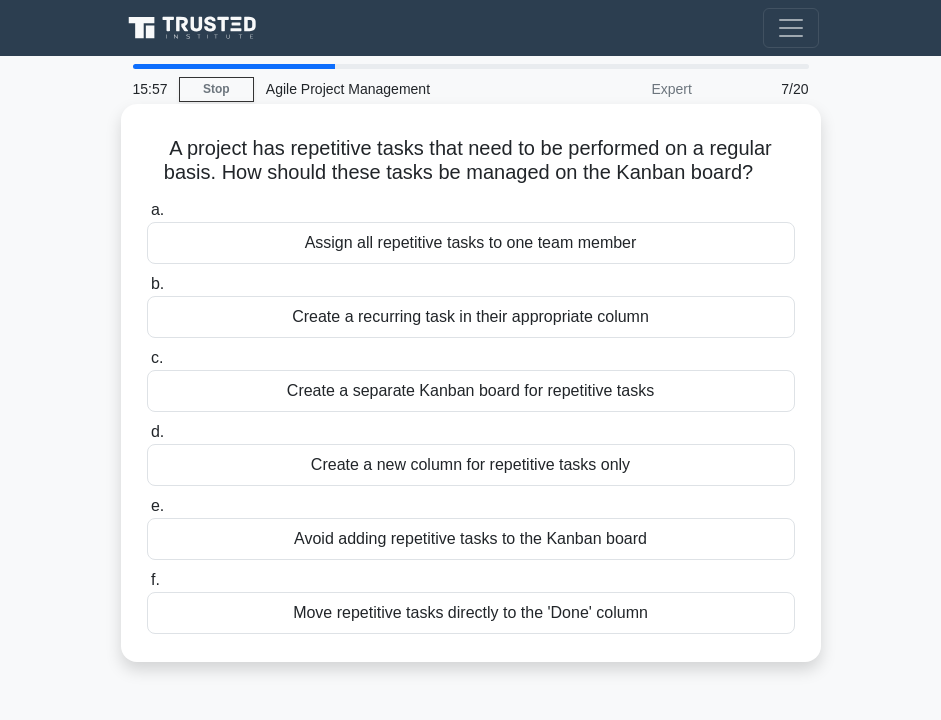 click on "A project has repetitive tasks that need to be performed on a regular basis. How should these tasks be managed on the Kanban board?
.spinner_0XTQ{transform-origin:center;animation:spinner_y6GP .75s linear infinite}@keyframes spinner_y6GP{100%{transform:rotate(360deg)}}" at bounding box center [471, 161] 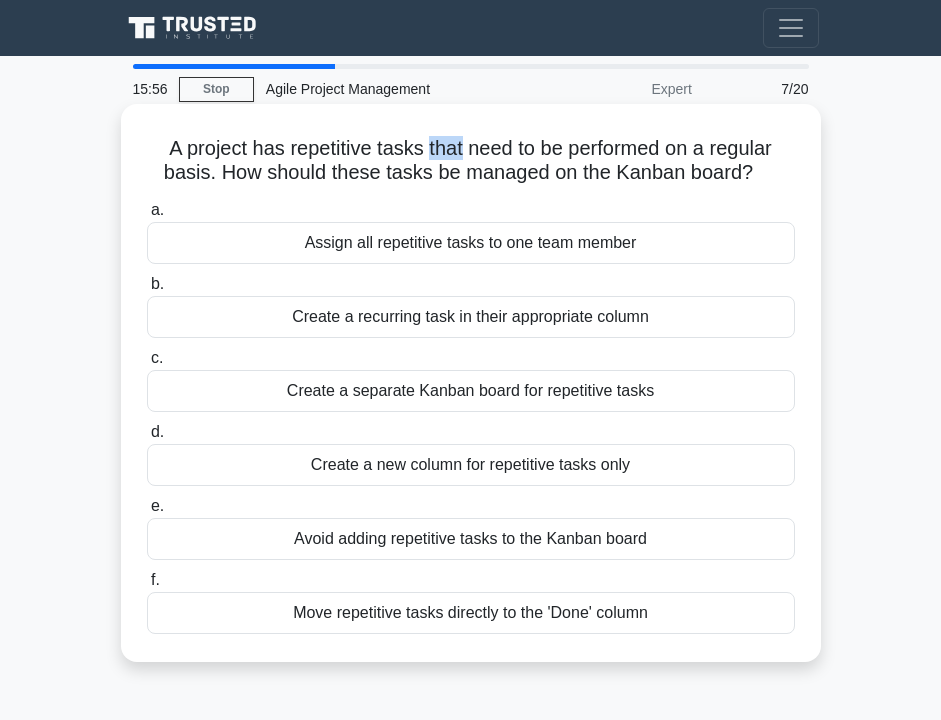 click on "A project has repetitive tasks that need to be performed on a regular basis. How should these tasks be managed on the Kanban board?
.spinner_0XTQ{transform-origin:center;animation:spinner_y6GP .75s linear infinite}@keyframes spinner_y6GP{100%{transform:rotate(360deg)}}" at bounding box center [471, 161] 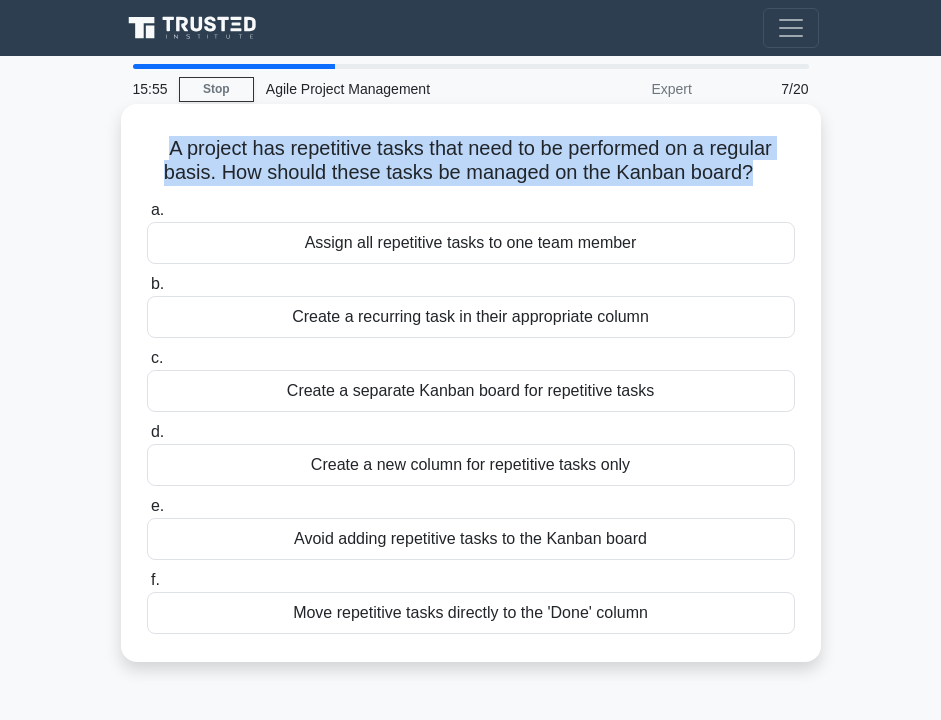 copy on "A project has repetitive tasks that need to be performed on a regular basis. How should these tasks be managed on the Kanban board?
.spinner_0XTQ{transform-origin:center;animation:spinner_y6GP .75s linear infinite}@keyframes spinner_y6GP{100%{transform:rotate(360deg)}}" 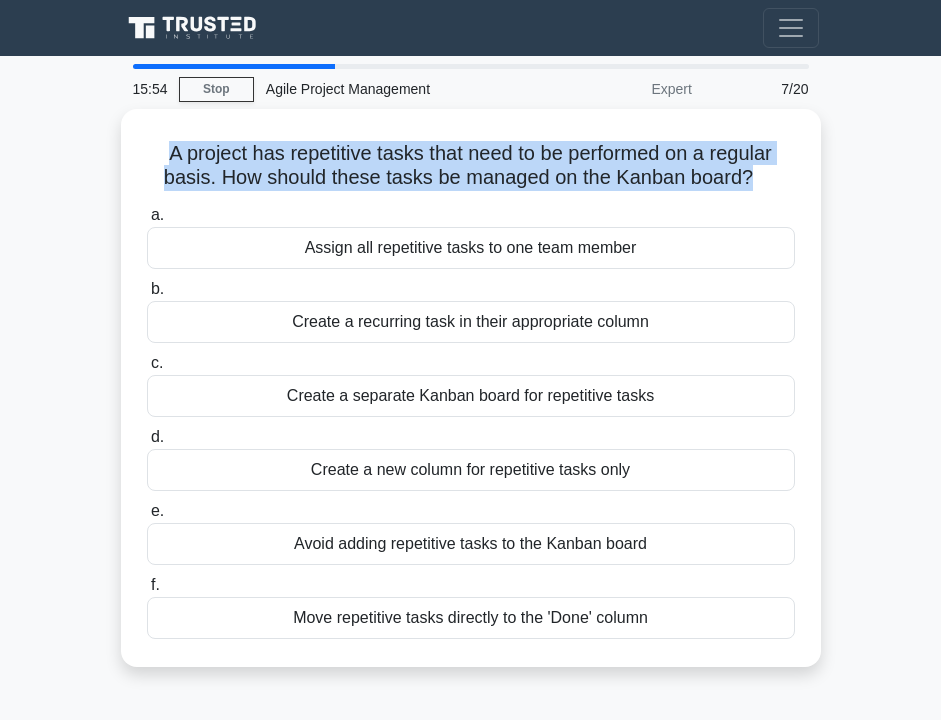 click on "Go Premium
Zz
Profile" at bounding box center (470, 28) 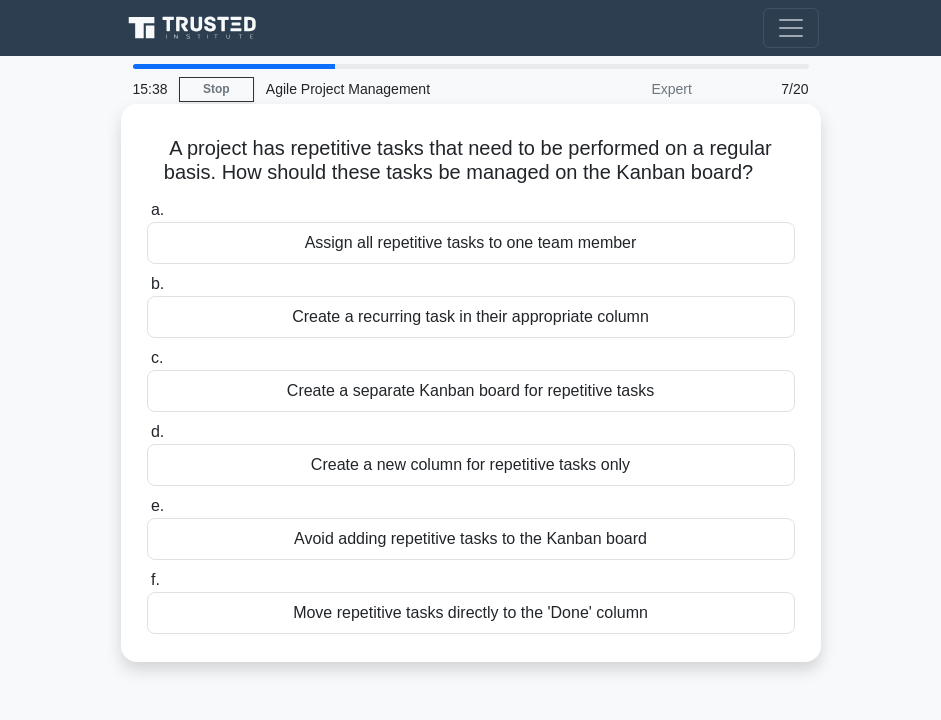 click on "Create a recurring task in their appropriate column" at bounding box center [471, 317] 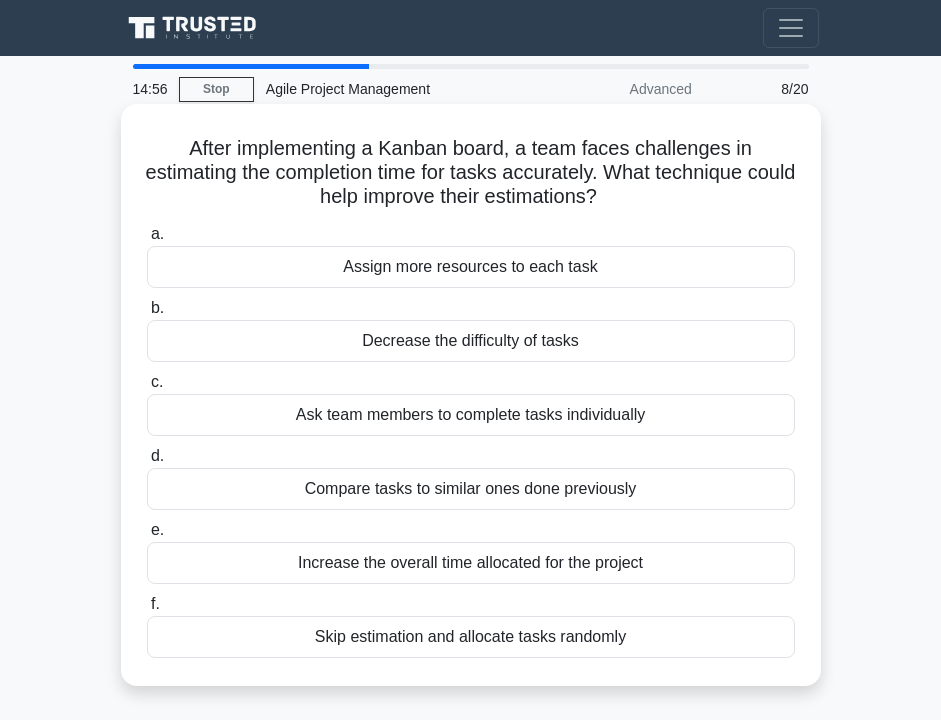click on "After implementing a Kanban board, a team faces challenges in estimating the completion time for tasks accurately. What technique could help improve their estimations?
.spinner_0XTQ{transform-origin:center;animation:spinner_y6GP .75s linear infinite}@keyframes spinner_y6GP{100%{transform:rotate(360deg)}}" at bounding box center (471, 173) 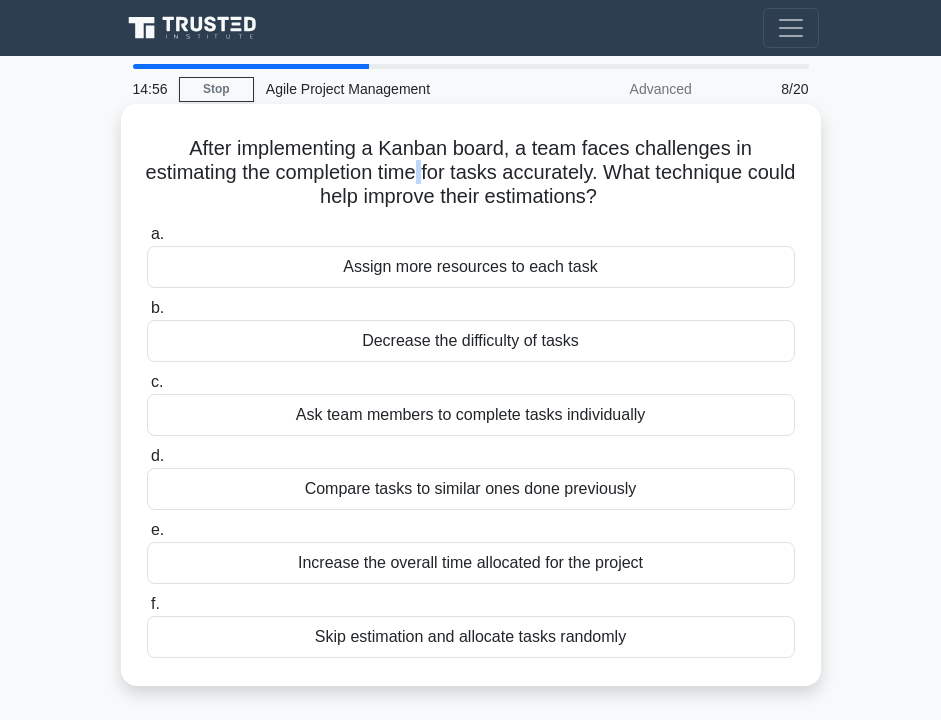 click on "After implementing a Kanban board, a team faces challenges in estimating the completion time for tasks accurately. What technique could help improve their estimations?
.spinner_0XTQ{transform-origin:center;animation:spinner_y6GP .75s linear infinite}@keyframes spinner_y6GP{100%{transform:rotate(360deg)}}" at bounding box center [471, 173] 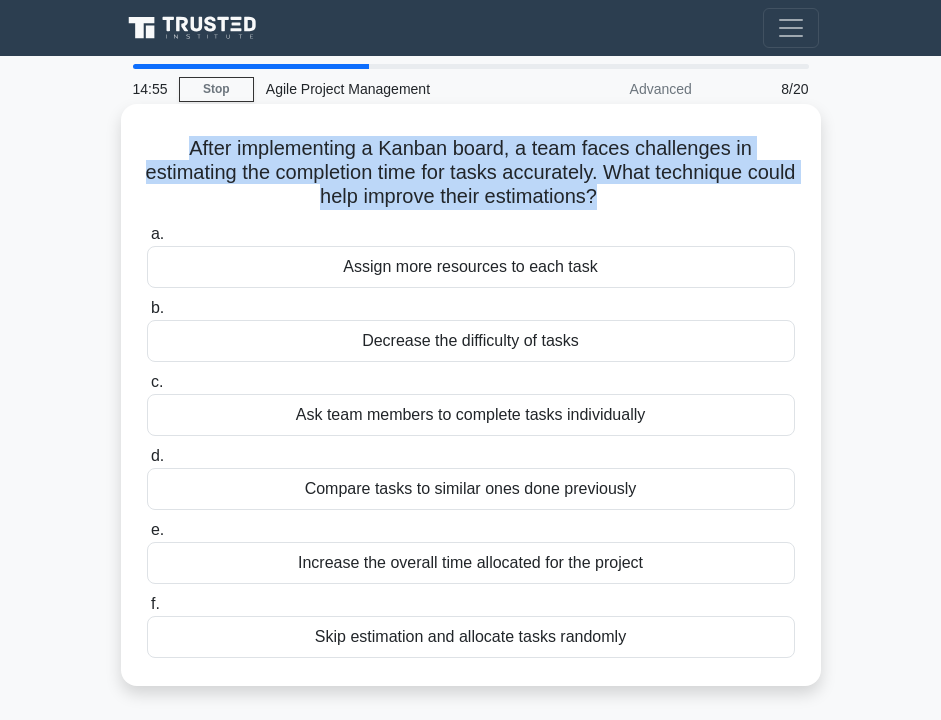 copy on "After implementing a Kanban board, a team faces challenges in estimating the completion time for tasks accurately. What technique could help improve their estimations?
.spinner_0XTQ{transform-origin:center;animation:spinner_y6GP .75s linear infinite}@keyframes spinner_y6GP{100%{transform:rotate(360deg)}}" 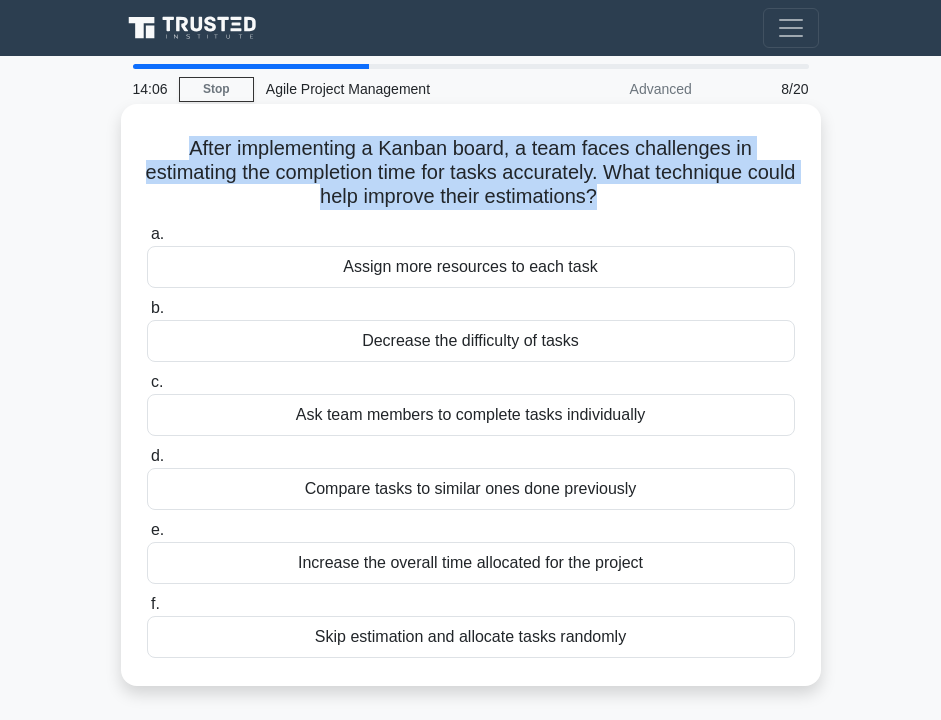 click on "Compare tasks to similar ones done previously" at bounding box center [471, 489] 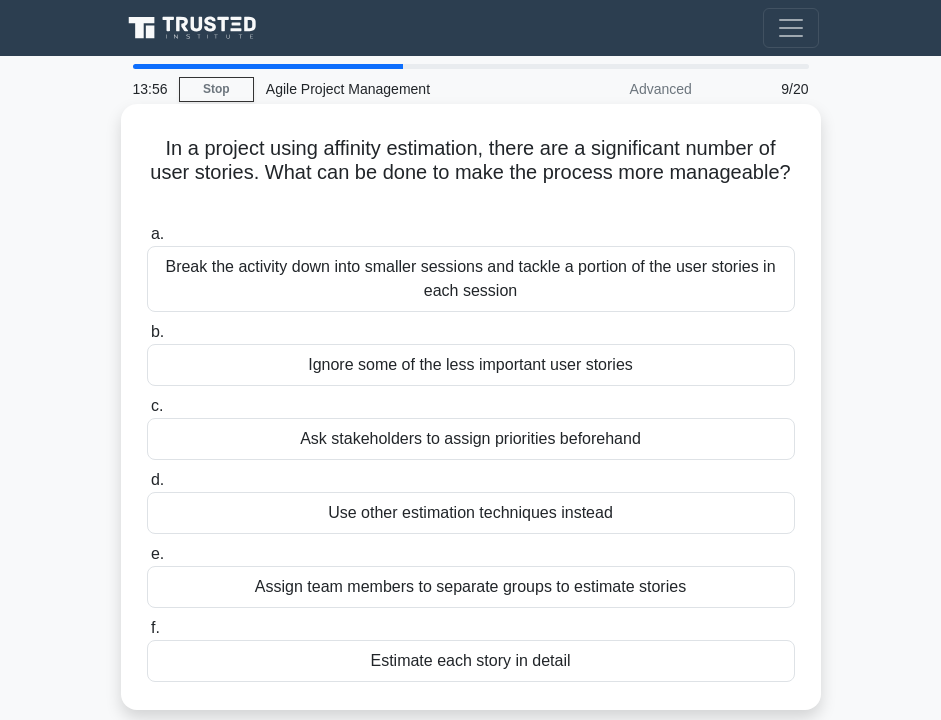 click on "Break the activity down into smaller sessions and tackle a portion of the user stories in each session" at bounding box center [471, 279] 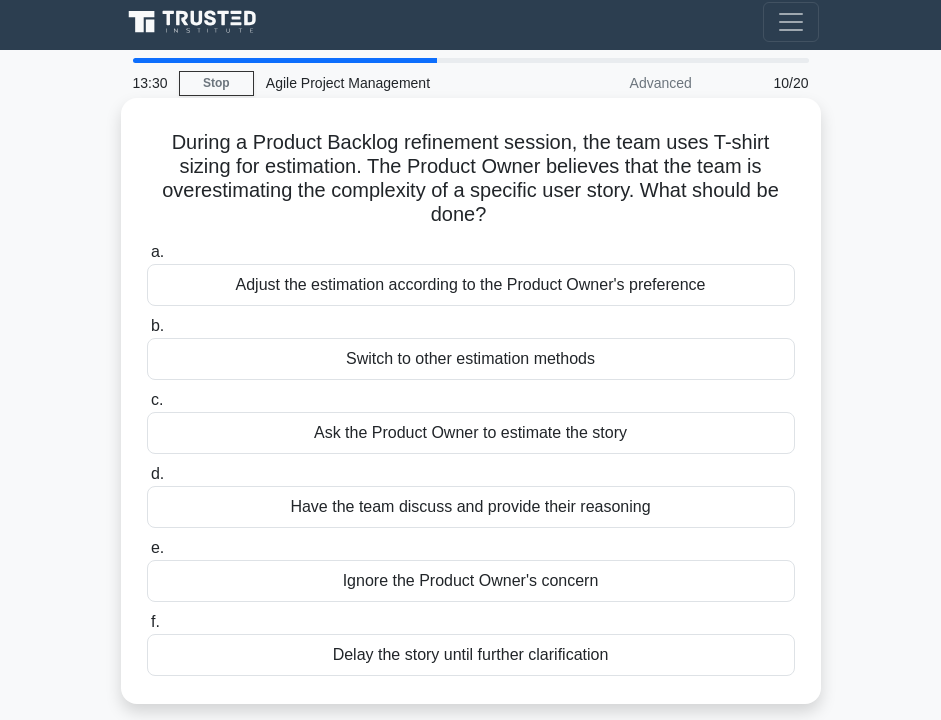 scroll, scrollTop: 39, scrollLeft: 0, axis: vertical 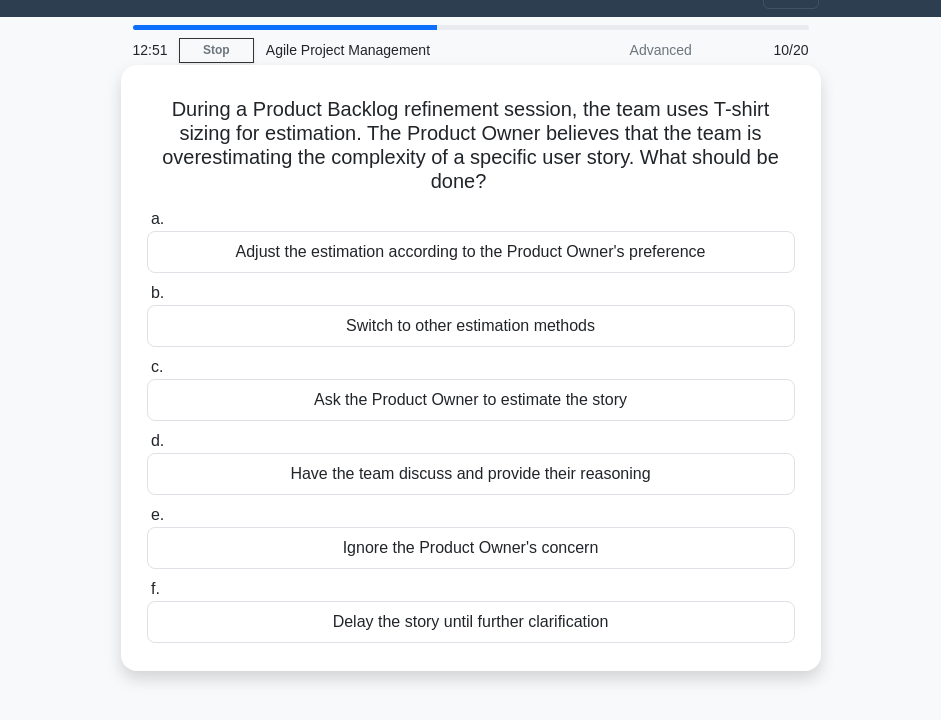 click on "During a Product Backlog refinement session, the team uses T-shirt sizing for estimation. The Product Owner believes that the team is overestimating the complexity of a specific user story. What should be done?
.spinner_0XTQ{transform-origin:center;animation:spinner_y6GP .75s linear infinite}@keyframes spinner_y6GP{100%{transform:rotate(360deg)}}" at bounding box center [471, 146] 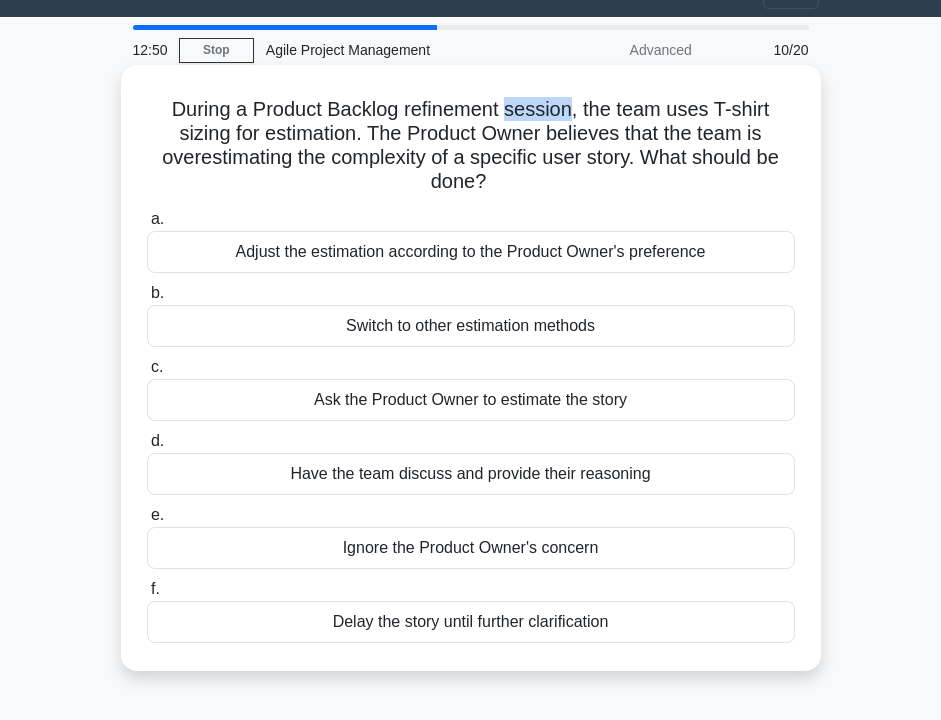 click on "During a Product Backlog refinement session, the team uses T-shirt sizing for estimation. The Product Owner believes that the team is overestimating the complexity of a specific user story. What should be done?
.spinner_0XTQ{transform-origin:center;animation:spinner_y6GP .75s linear infinite}@keyframes spinner_y6GP{100%{transform:rotate(360deg)}}" at bounding box center [471, 146] 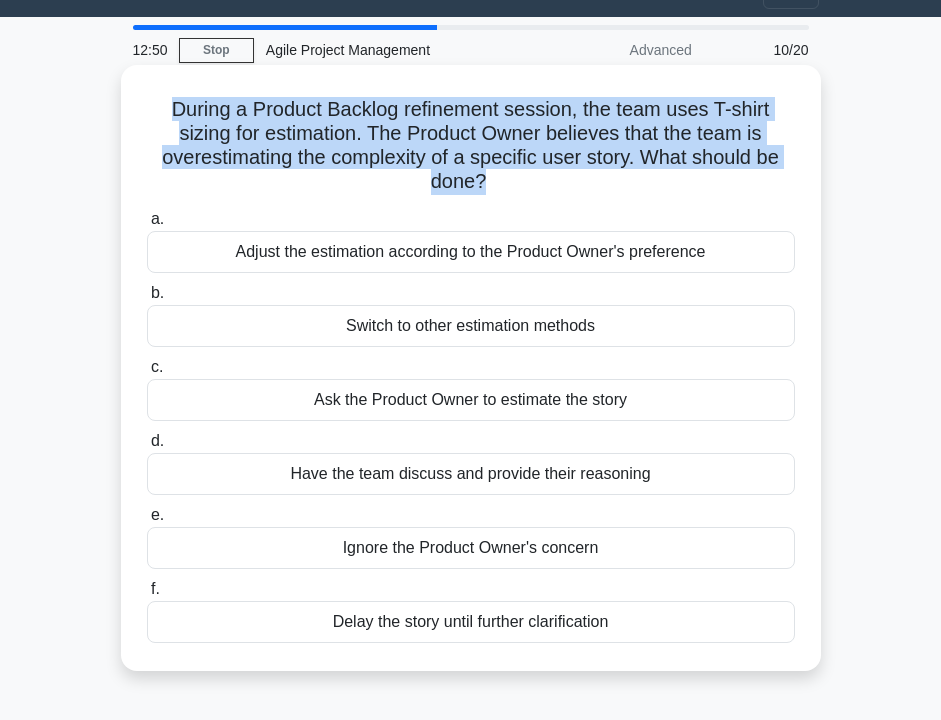 copy on "During a Product Backlog refinement session, the team uses T-shirt sizing for estimation. The Product Owner believes that the team is overestimating the complexity of a specific user story. What should be done?
.spinner_0XTQ{transform-origin:center;animation:spinner_y6GP .75s linear infinite}@keyframes spinner_y6GP{100%{transform:rotate(360deg)}}" 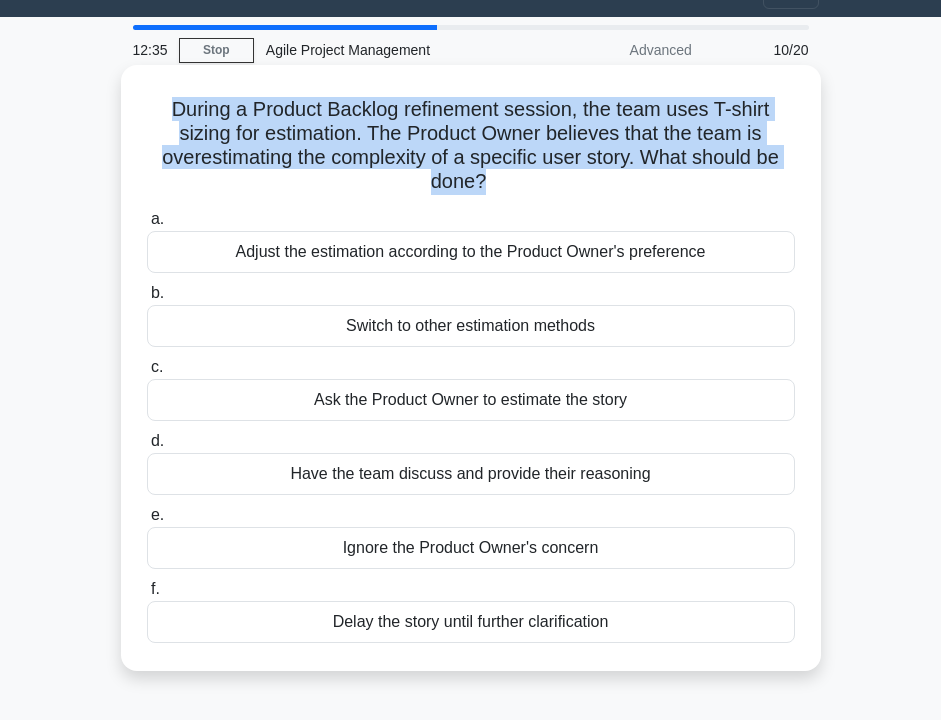 click on "Have the team discuss and provide their reasoning" at bounding box center (471, 474) 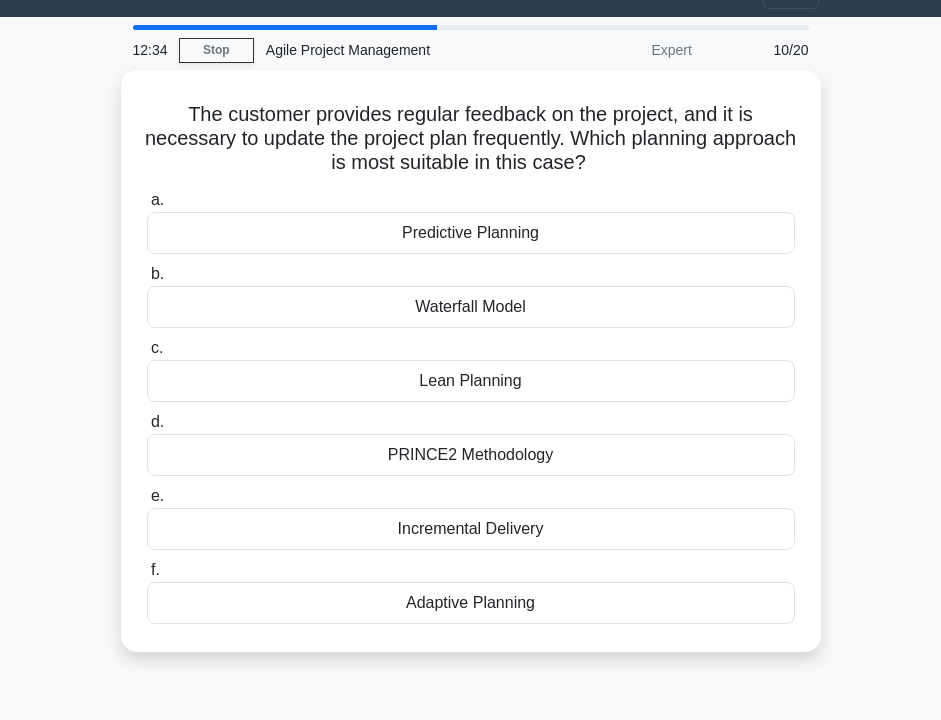 scroll, scrollTop: 0, scrollLeft: 0, axis: both 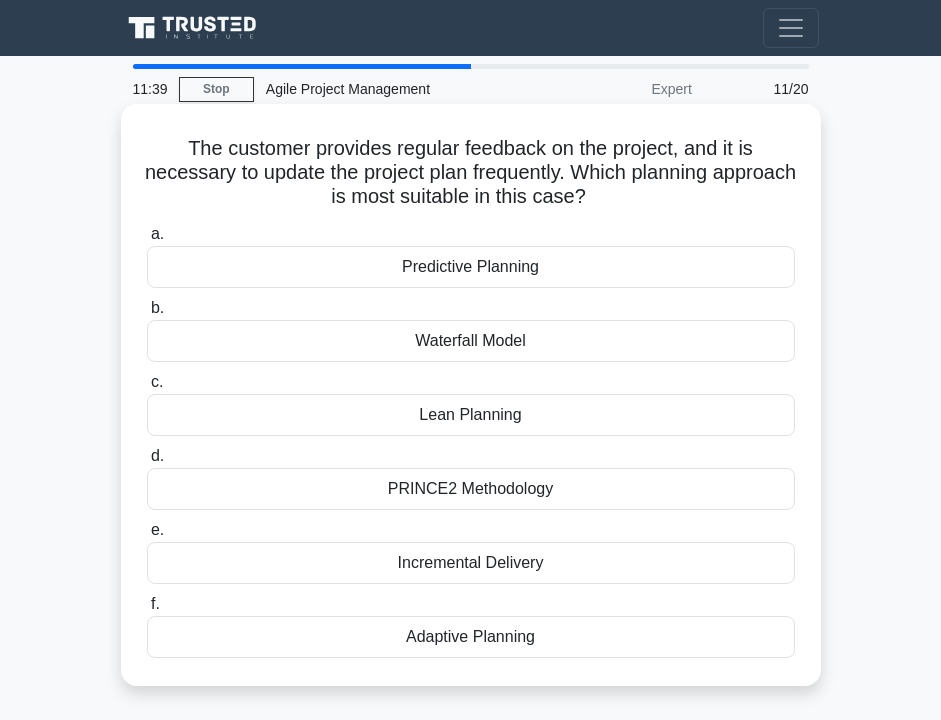 click on "Incremental Delivery" at bounding box center (471, 563) 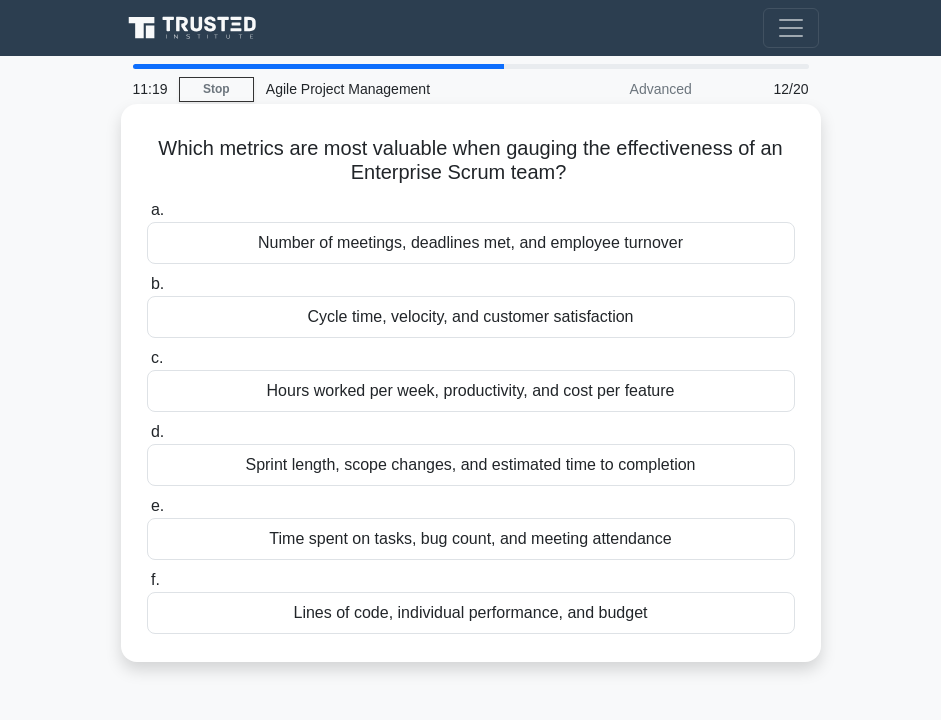 click on "Which metrics are most valuable when gauging the effectiveness of an Enterprise Scrum team?
.spinner_0XTQ{transform-origin:center;animation:spinner_y6GP .75s linear infinite}@keyframes spinner_y6GP{100%{transform:rotate(360deg)}}" at bounding box center [471, 161] 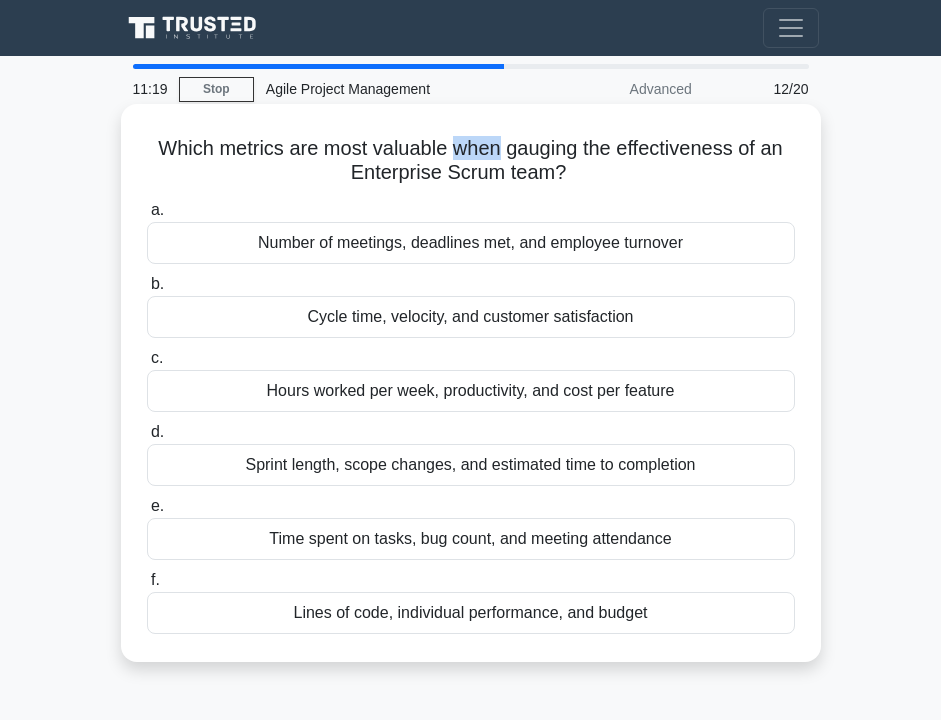click on "Which metrics are most valuable when gauging the effectiveness of an Enterprise Scrum team?
.spinner_0XTQ{transform-origin:center;animation:spinner_y6GP .75s linear infinite}@keyframes spinner_y6GP{100%{transform:rotate(360deg)}}" at bounding box center (471, 161) 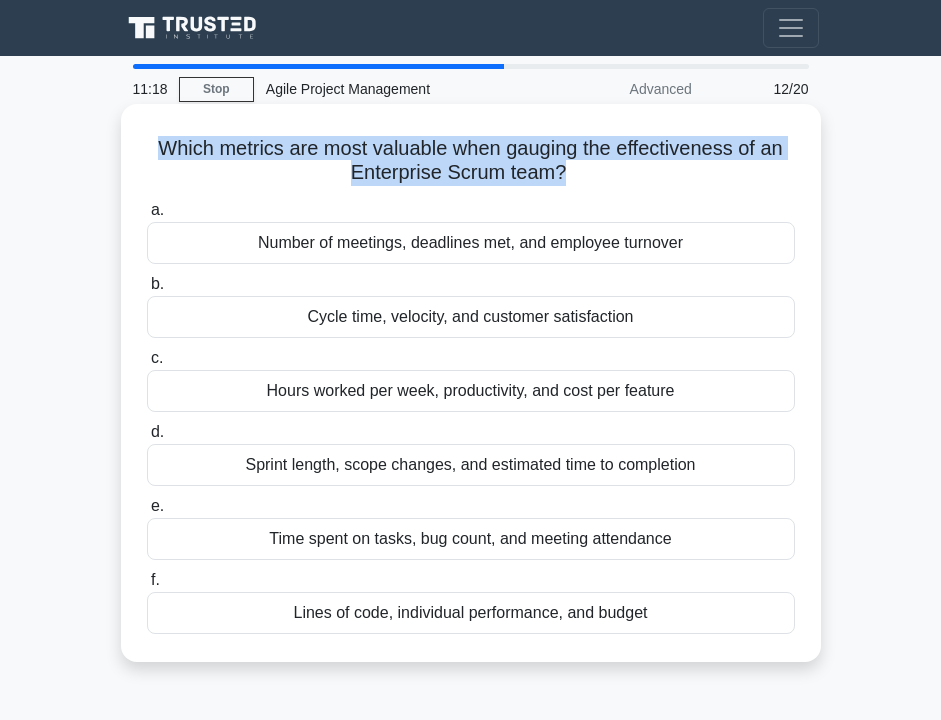 copy on "Which metrics are most valuable when gauging the effectiveness of an Enterprise Scrum team?
.spinner_0XTQ{transform-origin:center;animation:spinner_y6GP .75s linear infinite}@keyframes spinner_y6GP{100%{transform:rotate(360deg)}}" 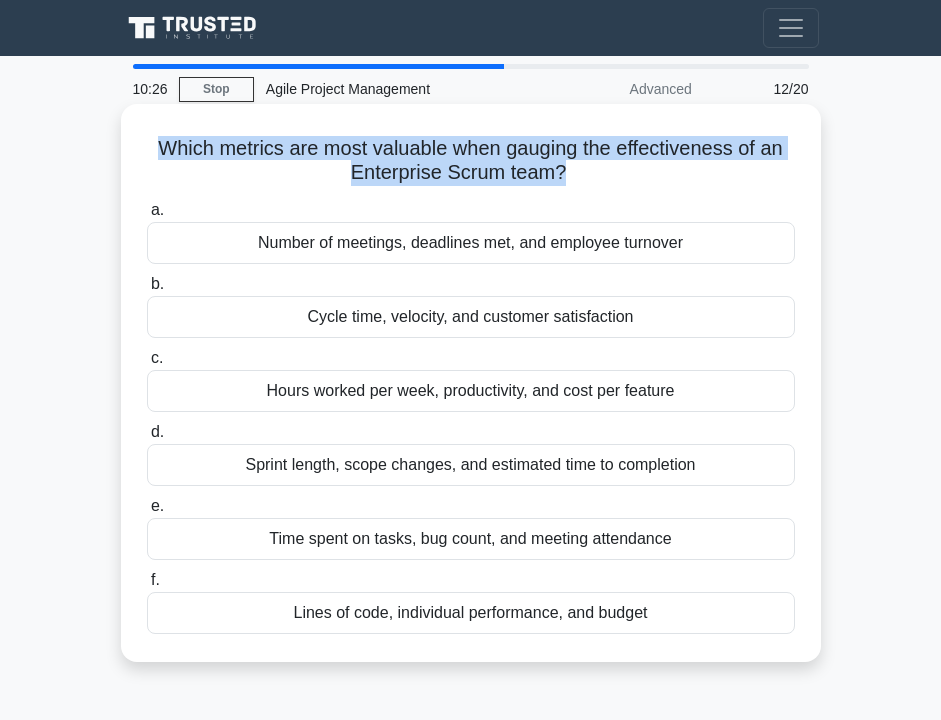 click on "Cycle time, velocity, and customer satisfaction" at bounding box center [471, 317] 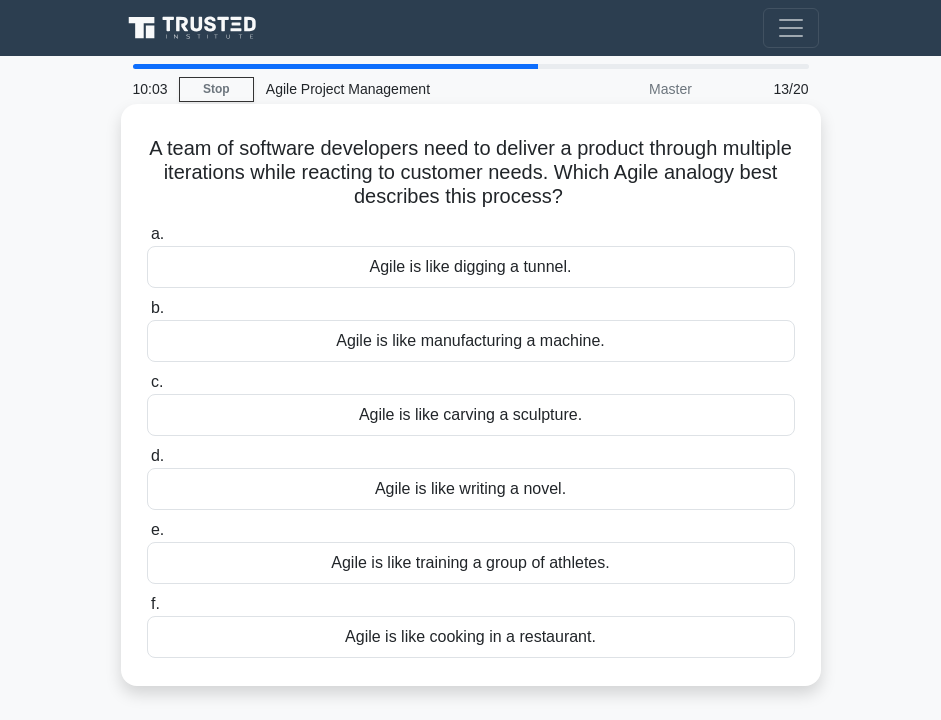 click on "A team of software developers need to deliver a product through multiple iterations while reacting to customer needs. Which Agile analogy best describes this process?
.spinner_0XTQ{transform-origin:center;animation:spinner_y6GP .75s linear infinite}@keyframes spinner_y6GP{100%{transform:rotate(360deg)}}" at bounding box center (471, 173) 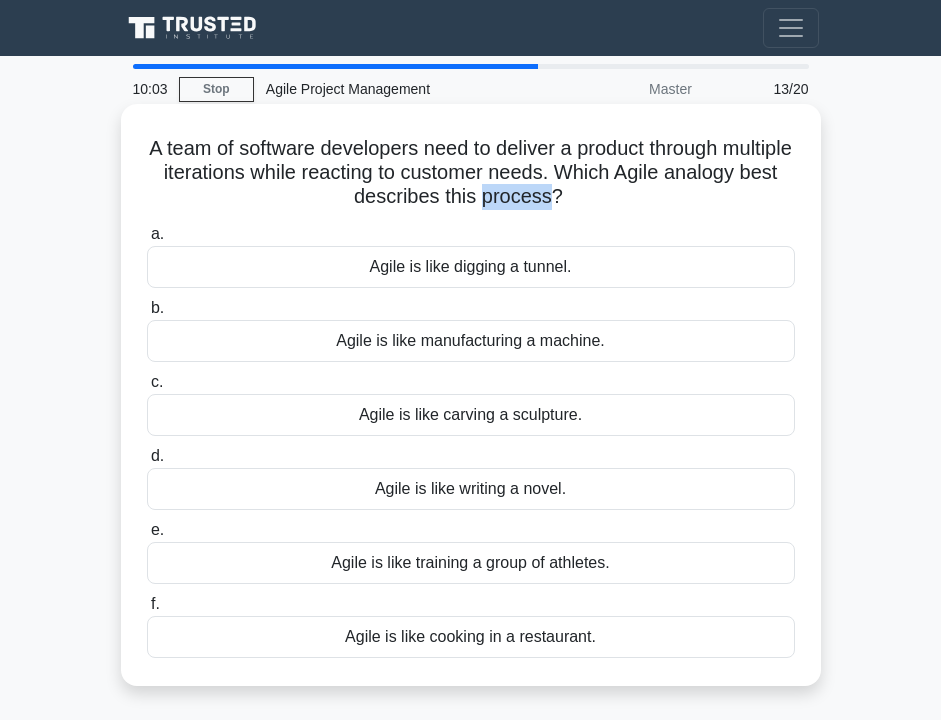 click on "A team of software developers need to deliver a product through multiple iterations while reacting to customer needs. Which Agile analogy best describes this process?
.spinner_0XTQ{transform-origin:center;animation:spinner_y6GP .75s linear infinite}@keyframes spinner_y6GP{100%{transform:rotate(360deg)}}" at bounding box center [471, 173] 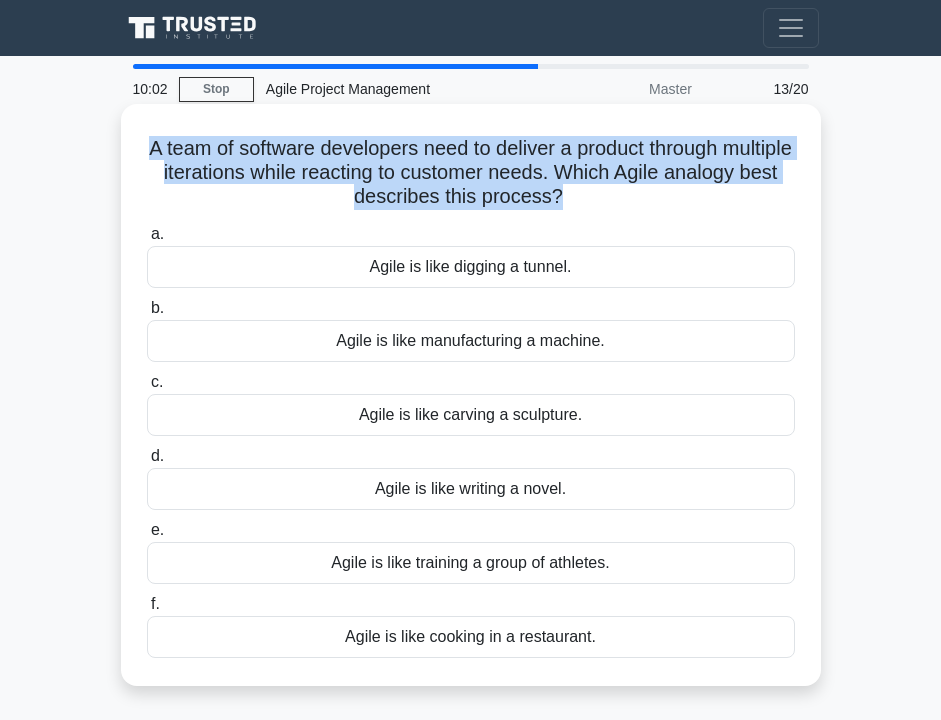 copy on "A team of software developers need to deliver a product through multiple iterations while reacting to customer needs. Which Agile analogy best describes this process?
.spinner_0XTQ{transform-origin:center;animation:spinner_y6GP .75s linear infinite}@keyframes spinner_y6GP{100%{transform:rotate(360deg)}}" 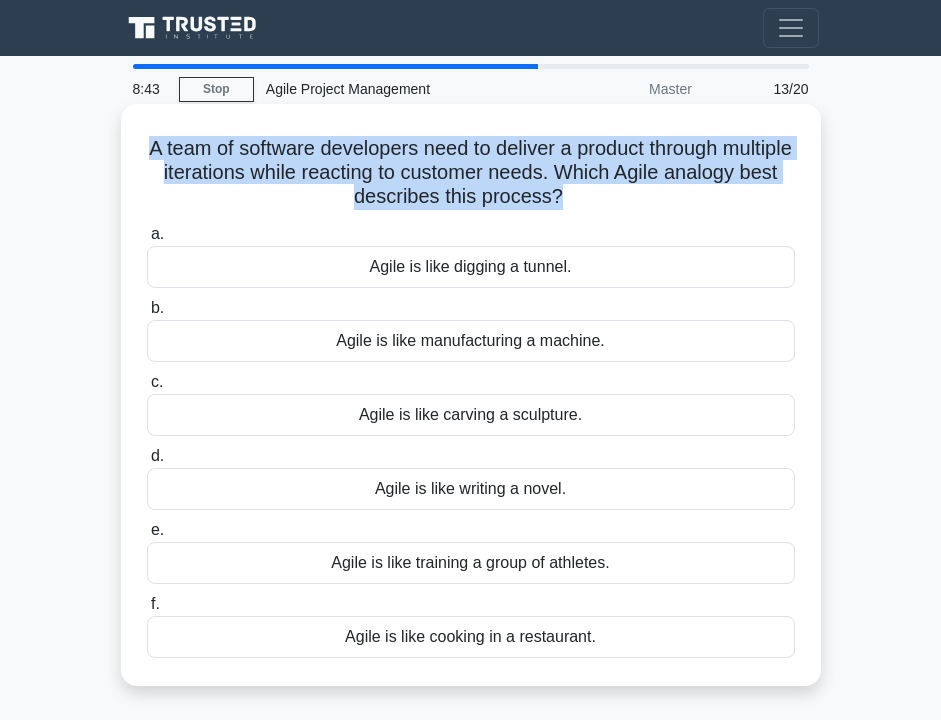 click on "Agile is like training a group of athletes." at bounding box center [471, 563] 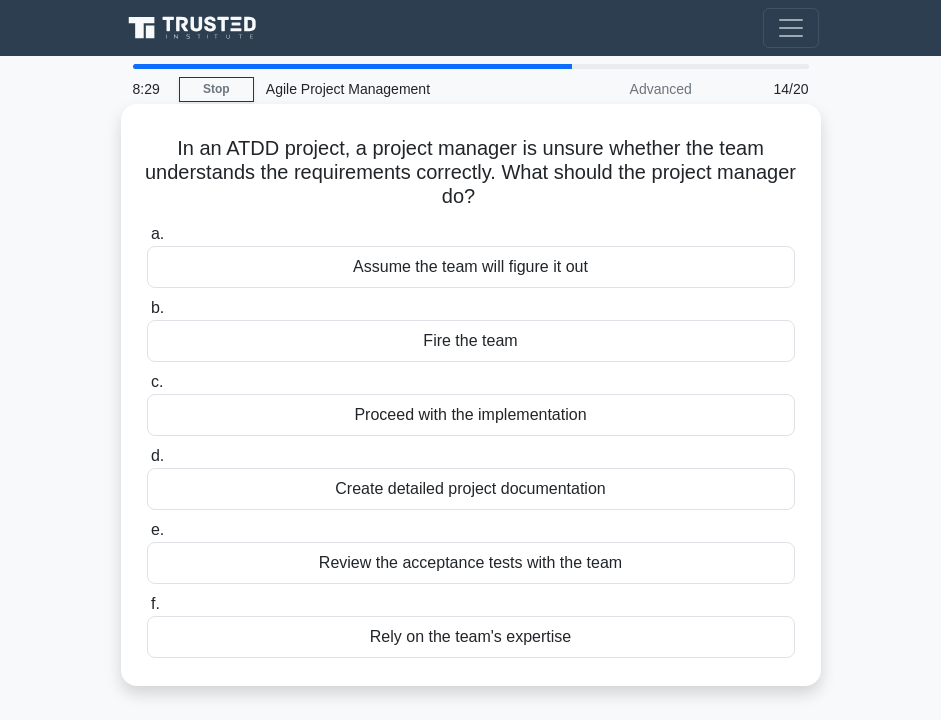 click on "Review the acceptance tests with the team" at bounding box center (471, 563) 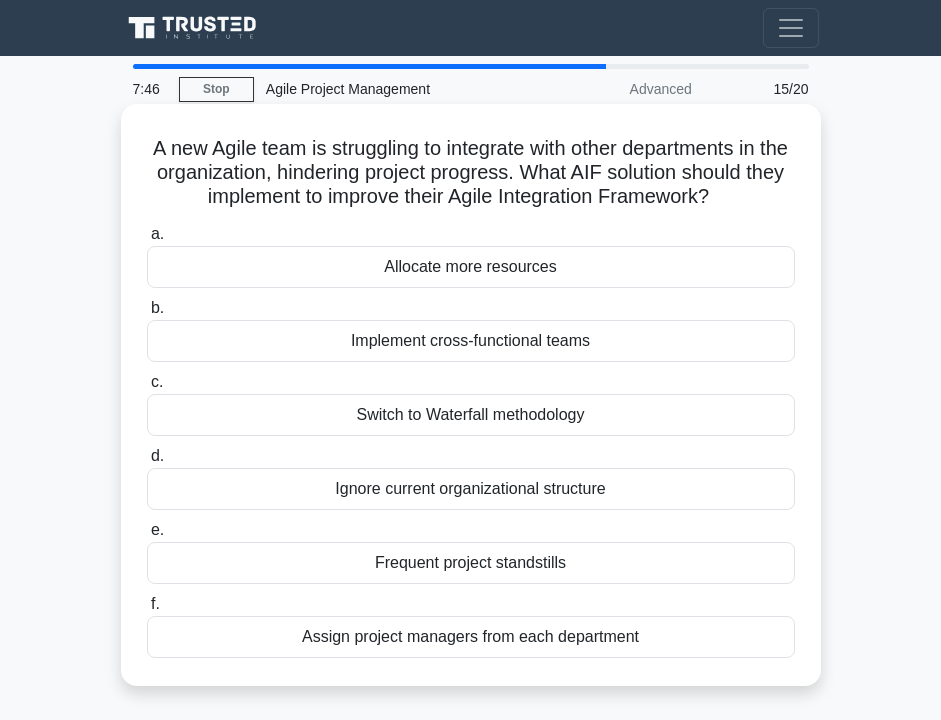 click on "Implement cross-functional teams" at bounding box center [471, 341] 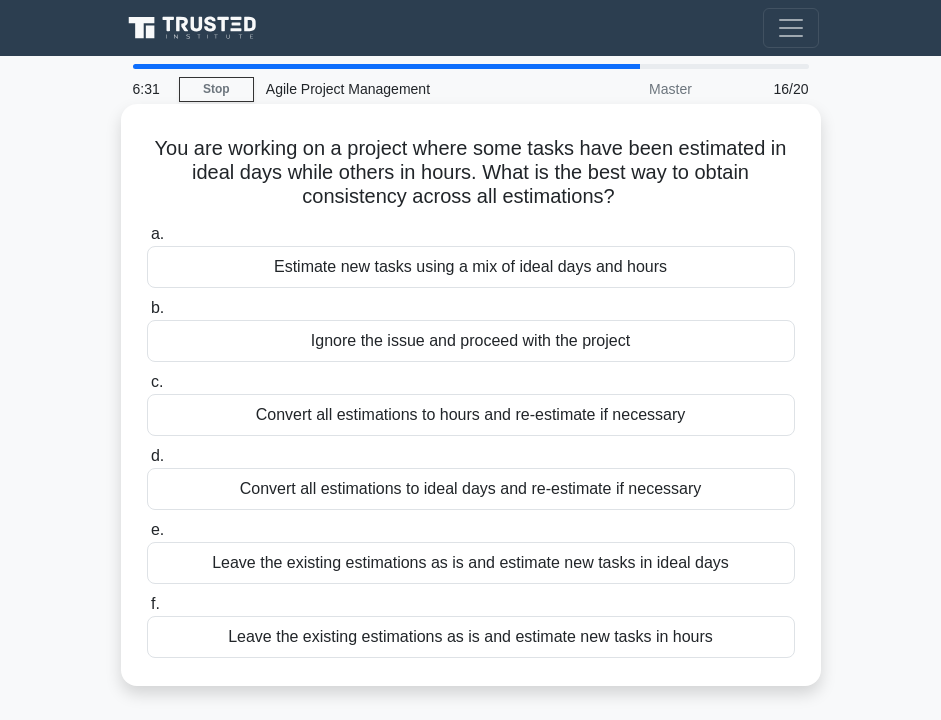 click on "Estimate new tasks using a mix of ideal days and hours" at bounding box center (471, 267) 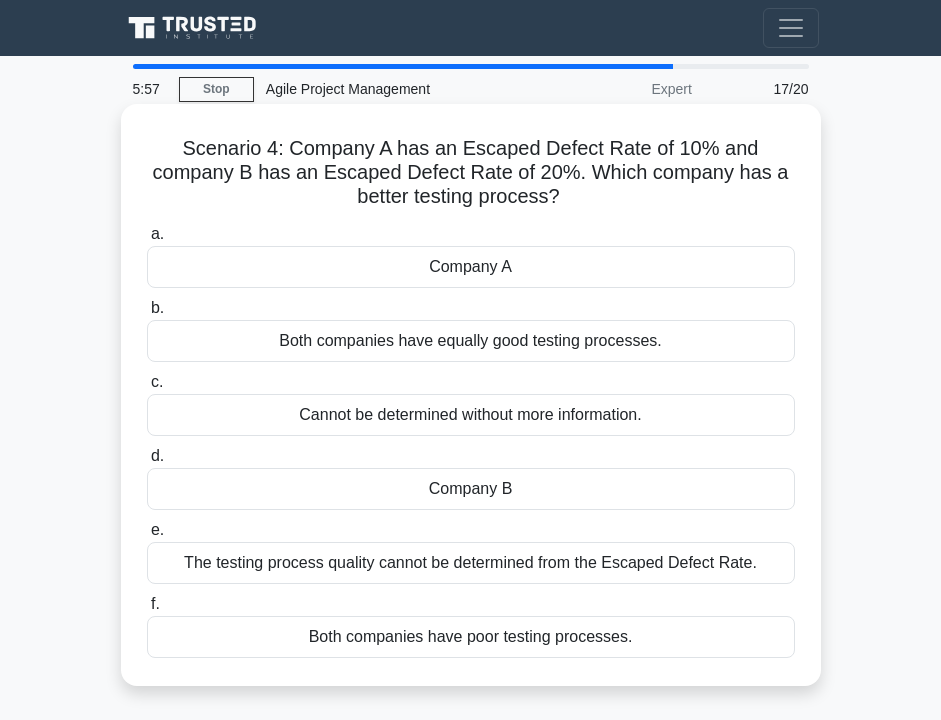 click on "Company B" at bounding box center (471, 489) 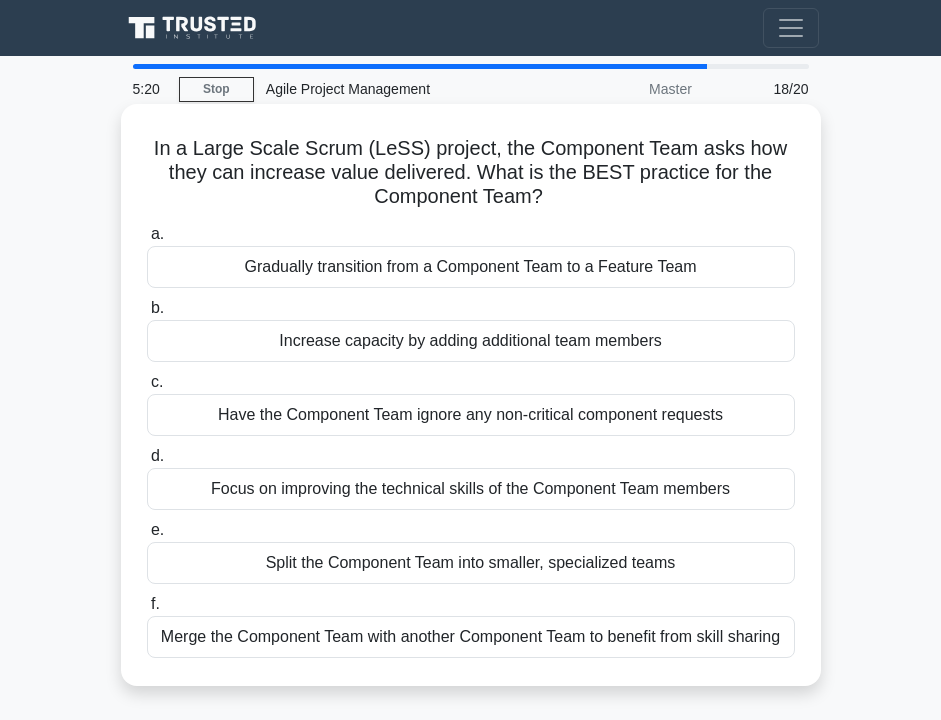 click on "Merge the Component Team with another Component Team to benefit from skill sharing" at bounding box center [471, 637] 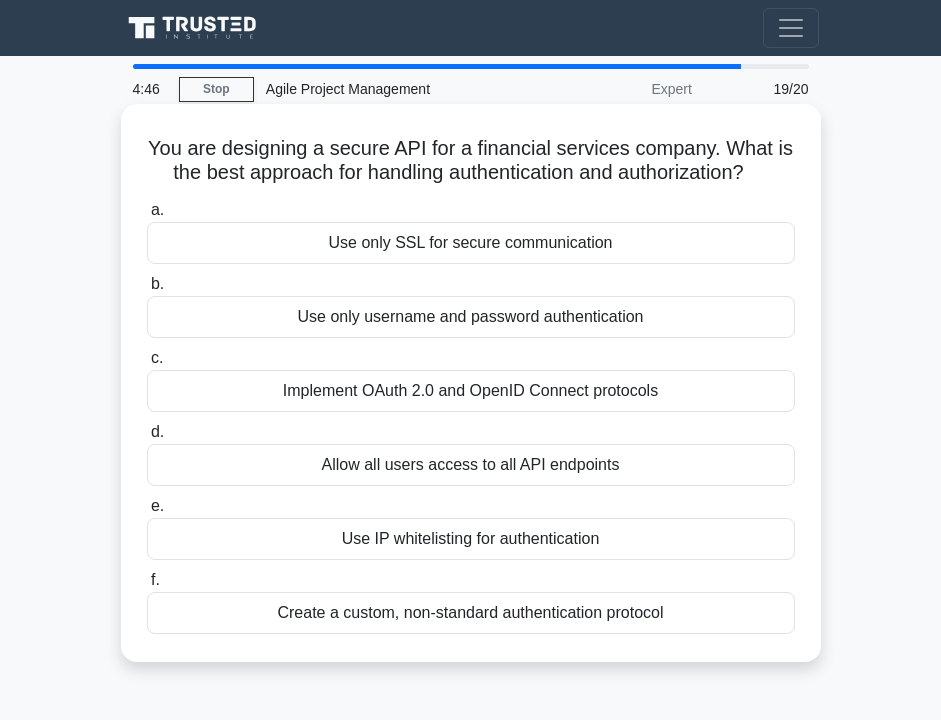 click on "Implement OAuth 2.0 and OpenID Connect protocols" at bounding box center (471, 391) 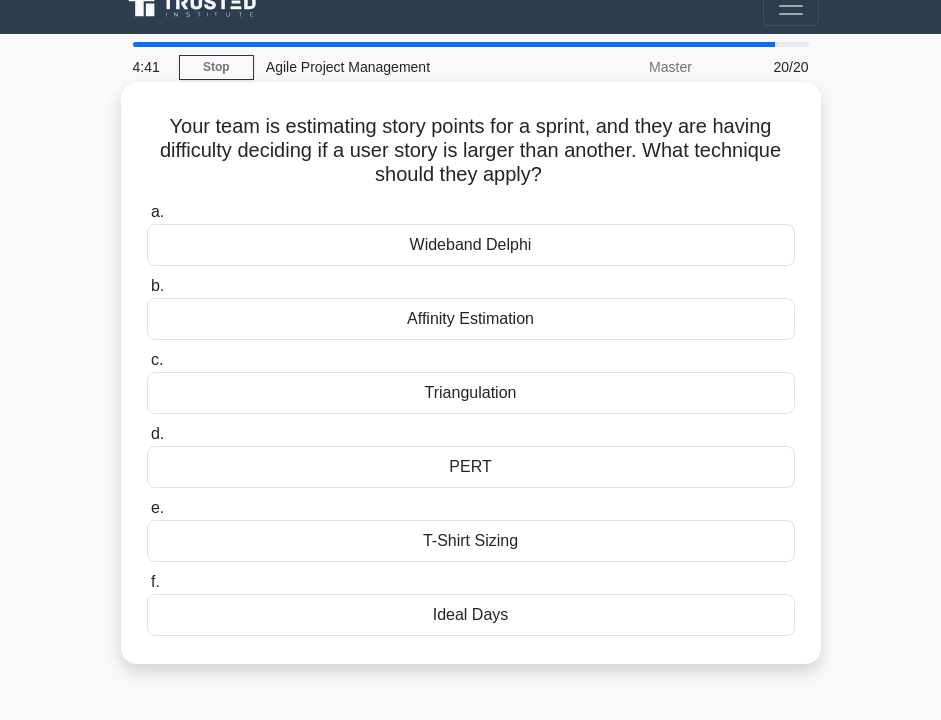 scroll, scrollTop: 35, scrollLeft: 0, axis: vertical 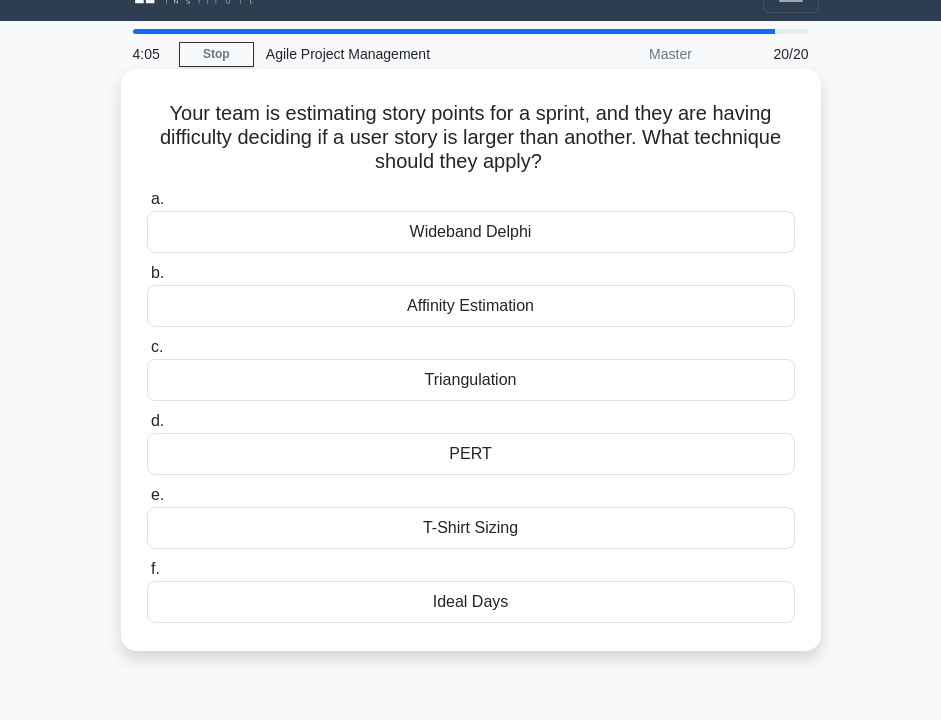 click on "T-Shirt Sizing" at bounding box center (471, 528) 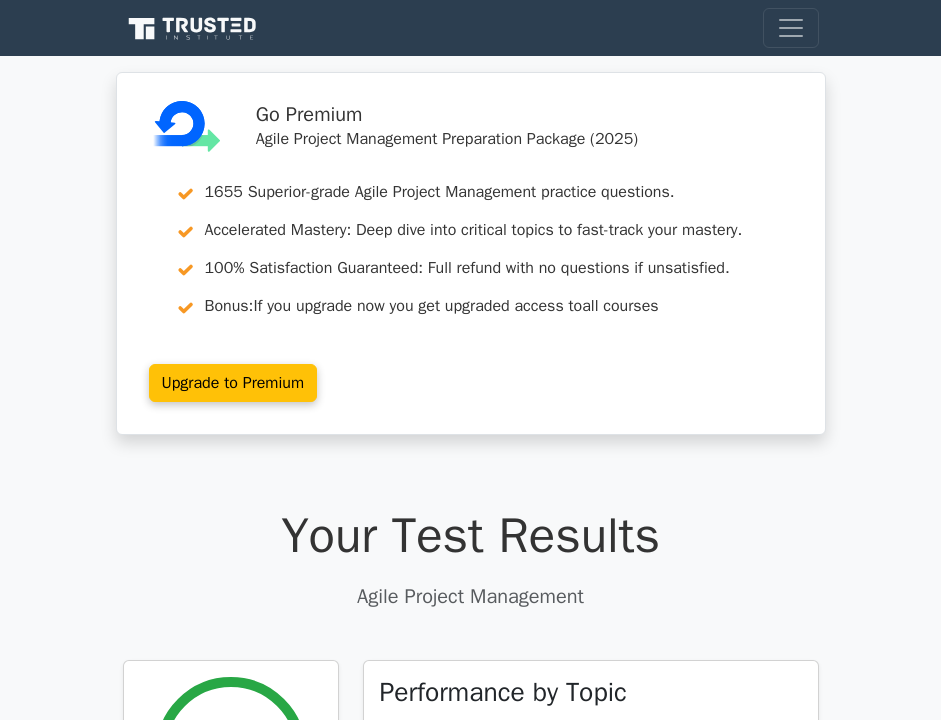 scroll, scrollTop: 0, scrollLeft: 0, axis: both 